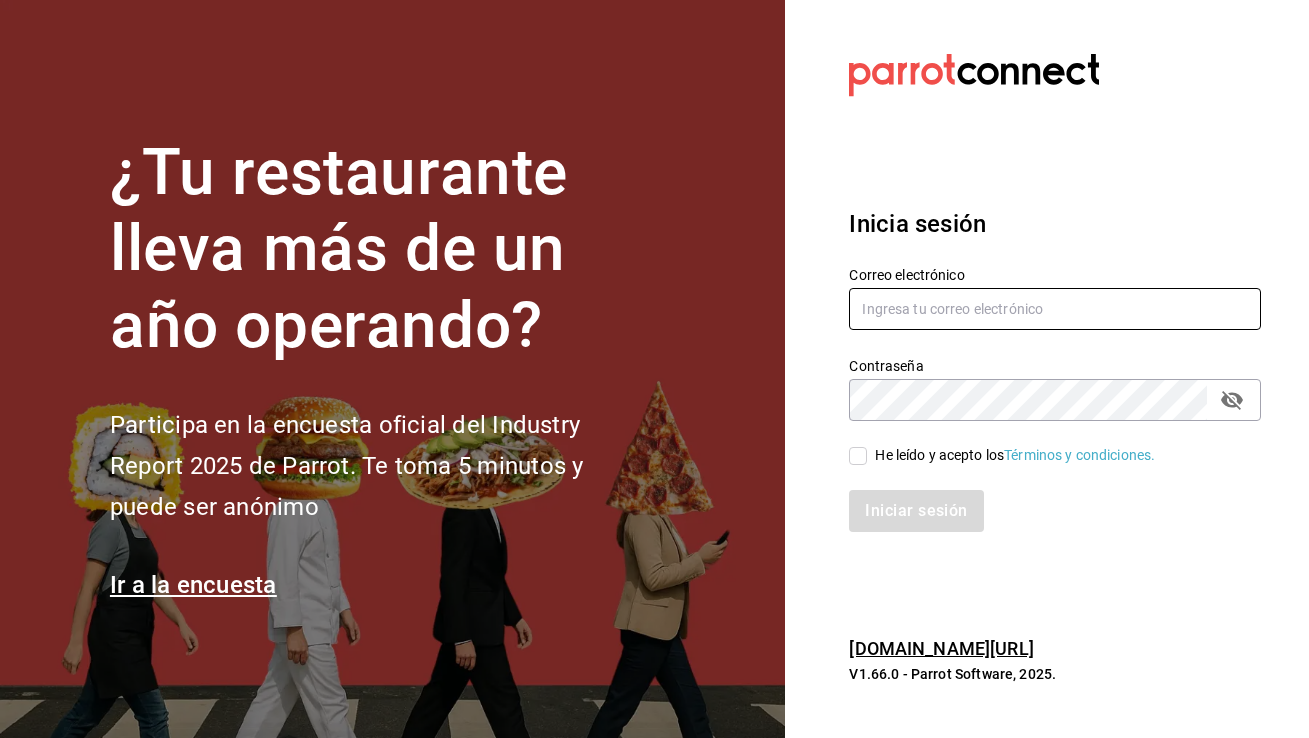 scroll, scrollTop: 0, scrollLeft: 0, axis: both 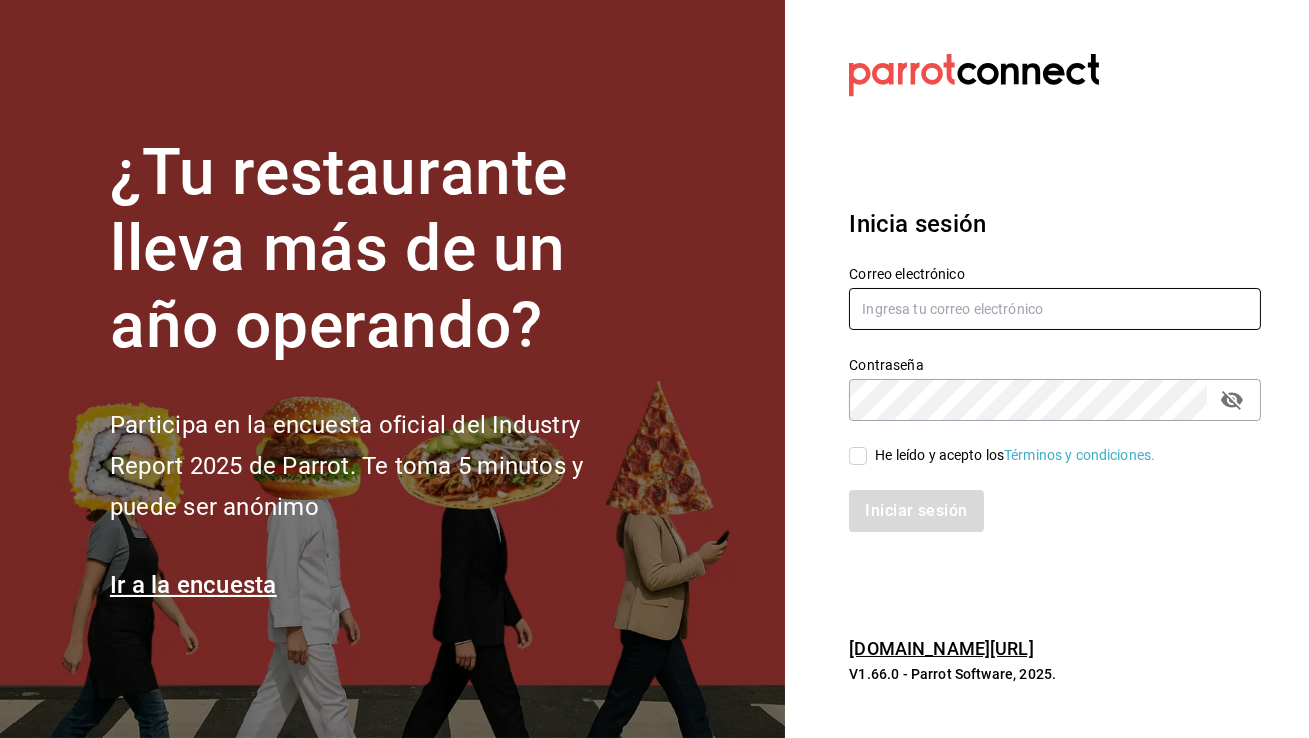 click at bounding box center [1055, 309] 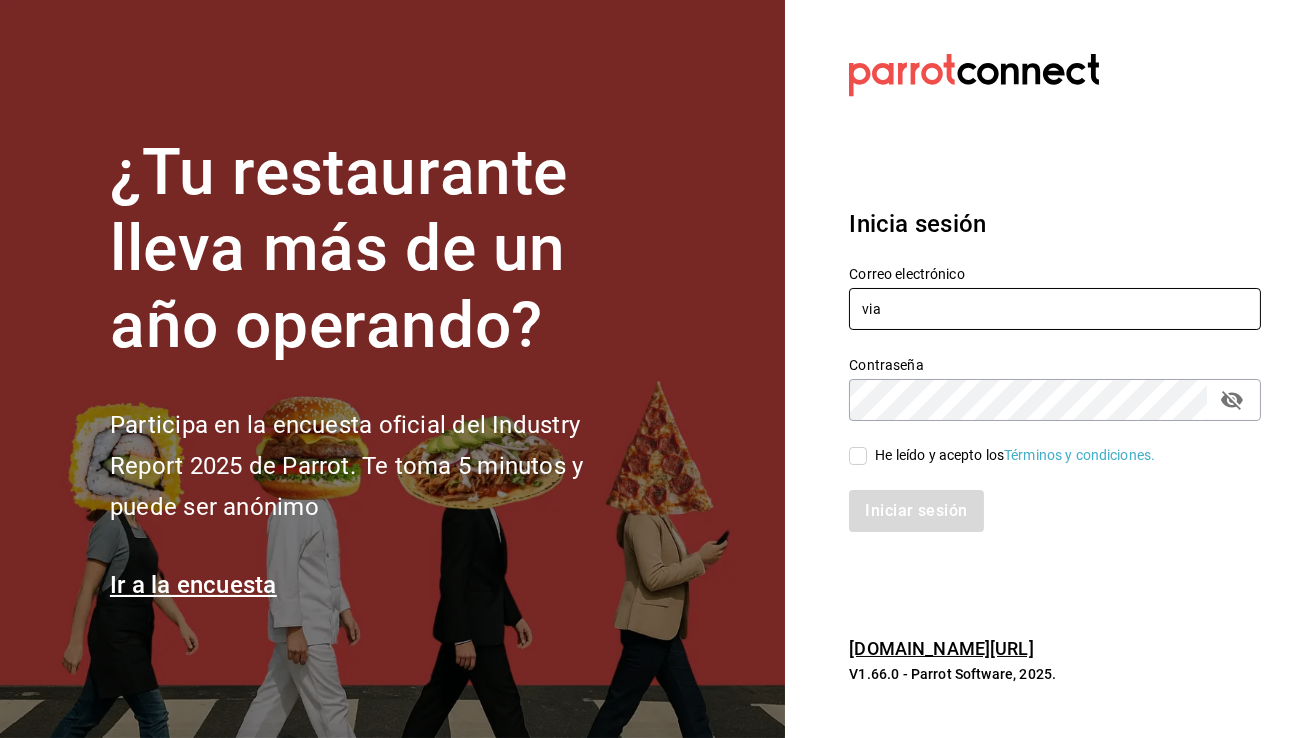 click on "via" at bounding box center [1055, 309] 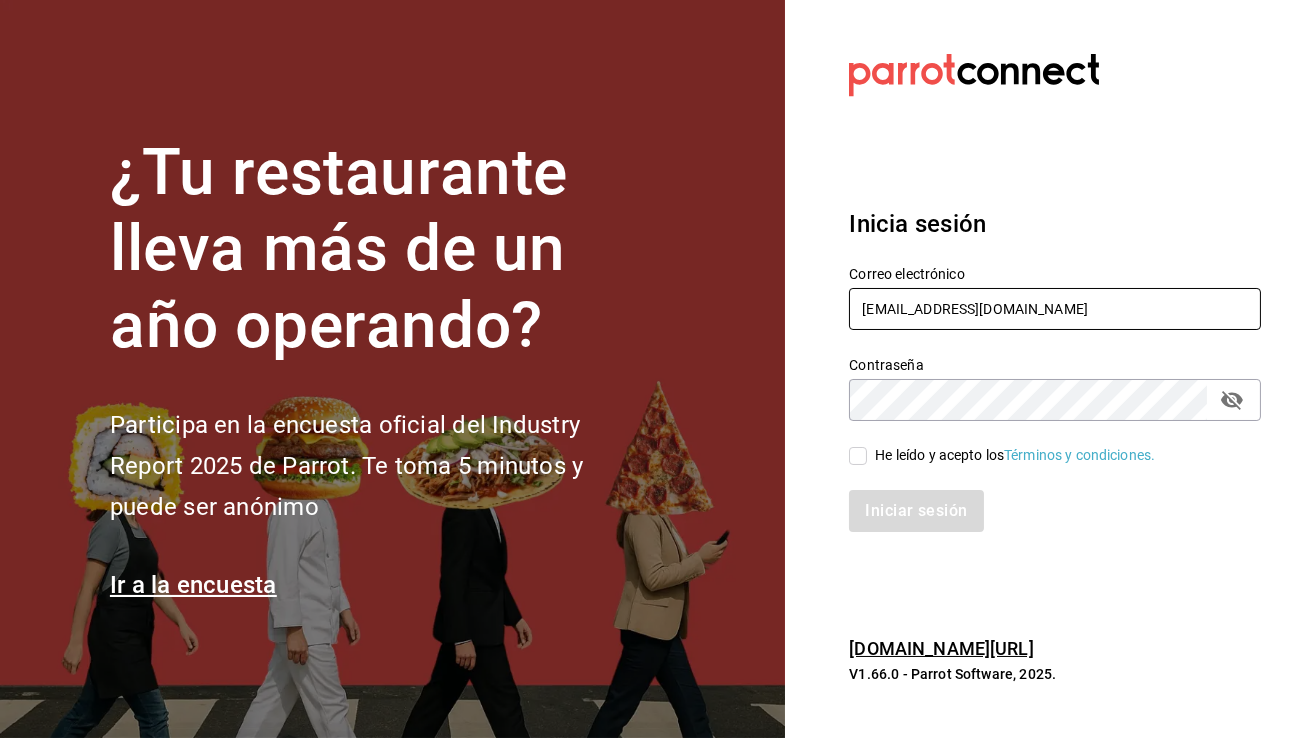 type on "[EMAIL_ADDRESS][DOMAIN_NAME]" 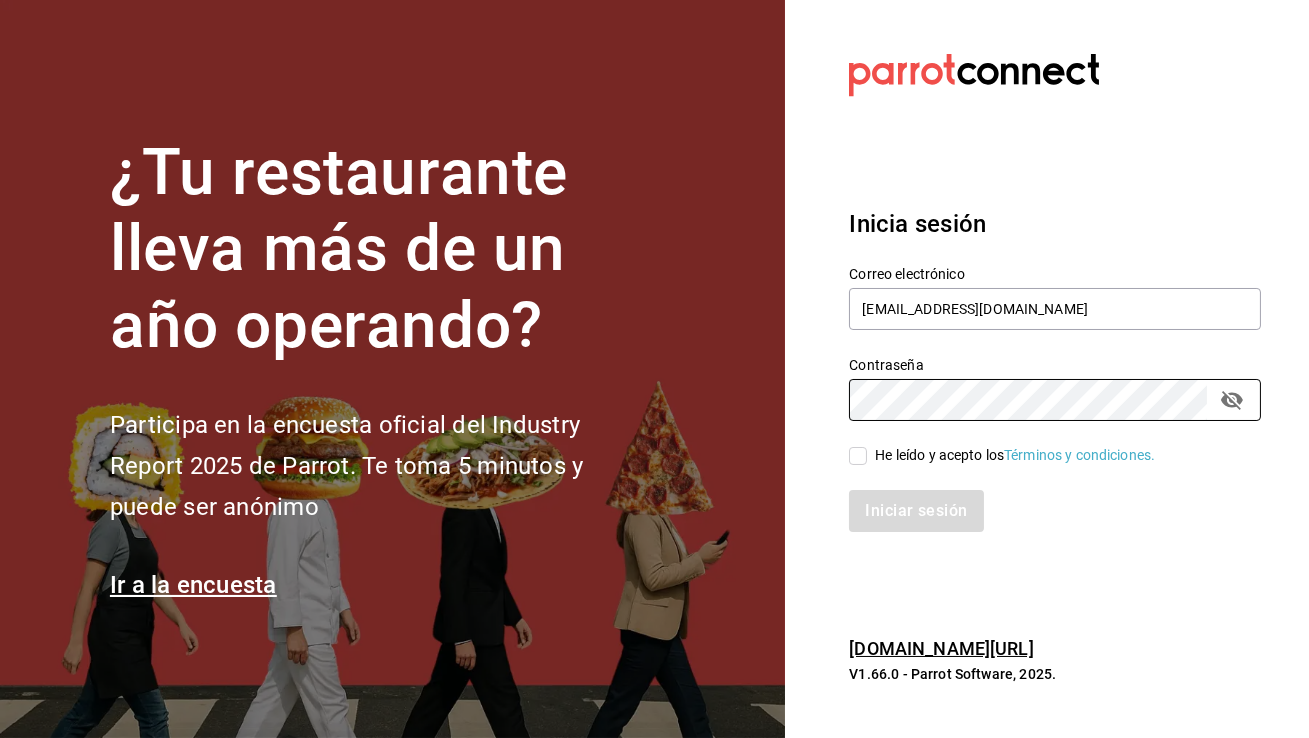 click on "He leído y acepto los  Términos y condiciones." at bounding box center (858, 456) 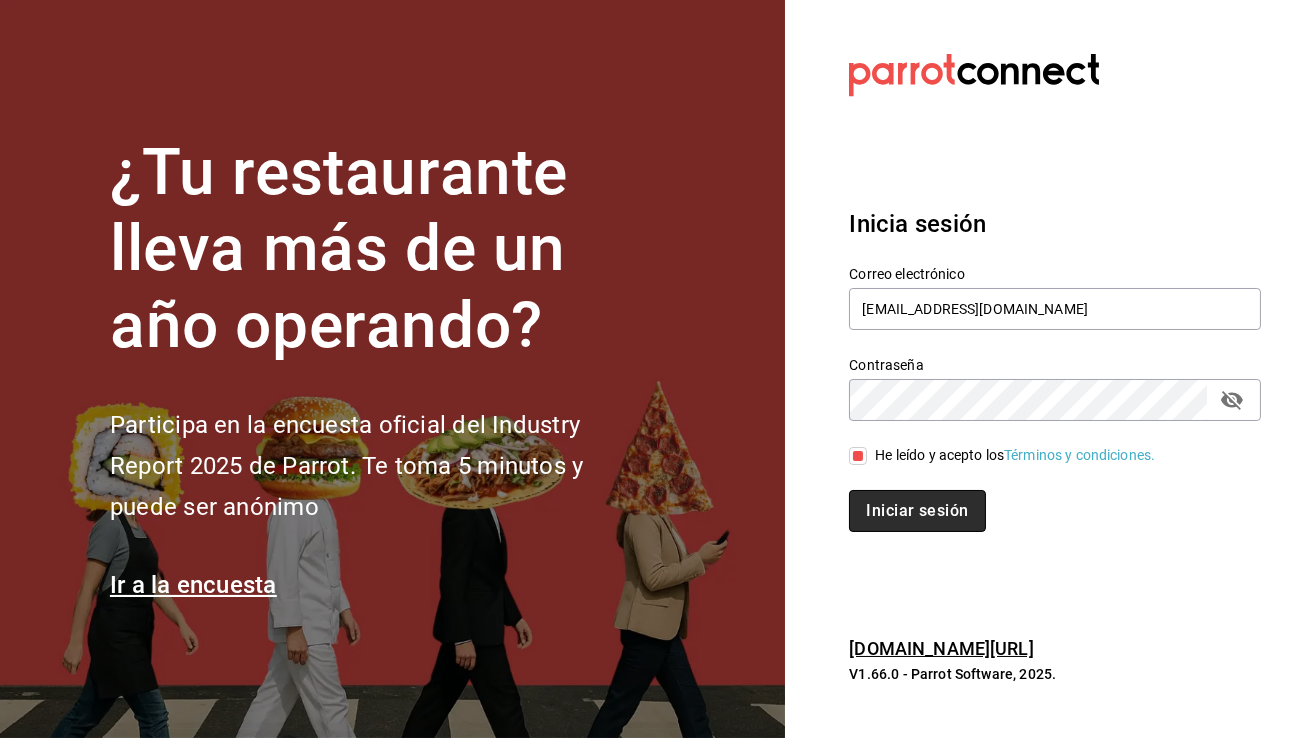 click on "Iniciar sesión" at bounding box center [917, 511] 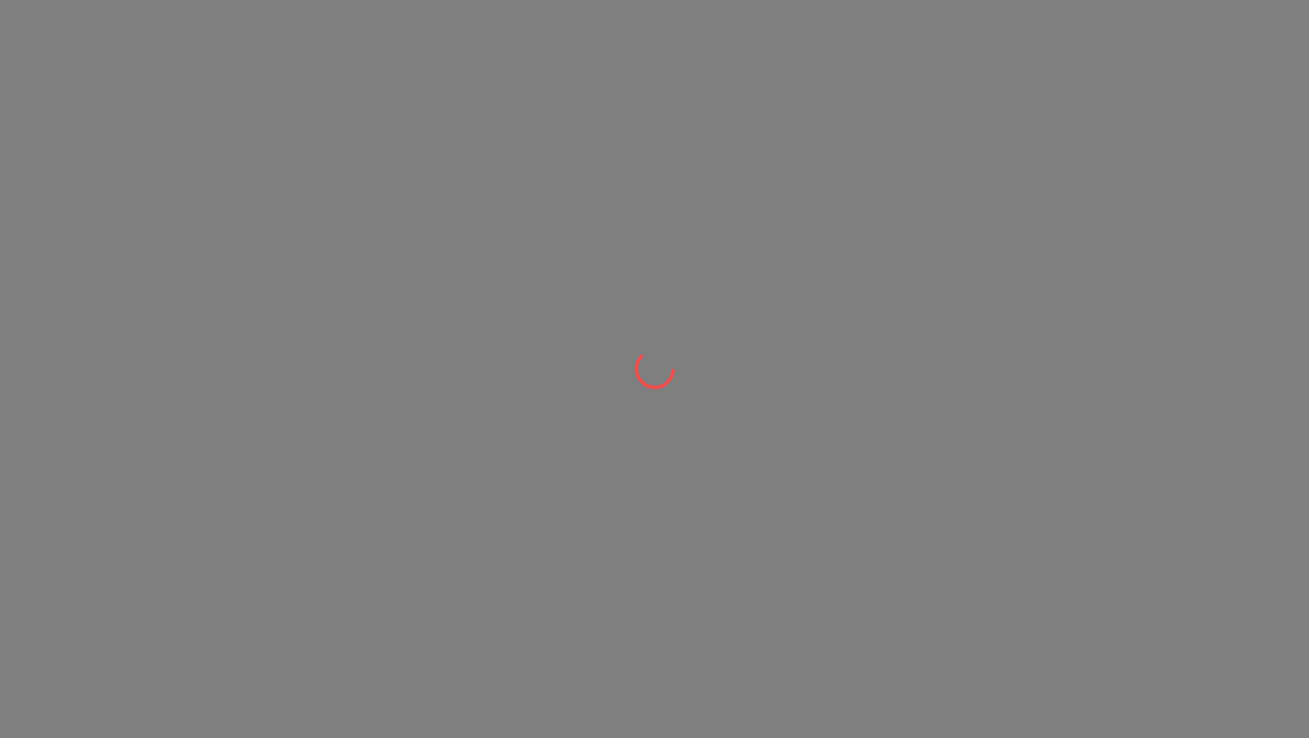 scroll, scrollTop: 0, scrollLeft: 0, axis: both 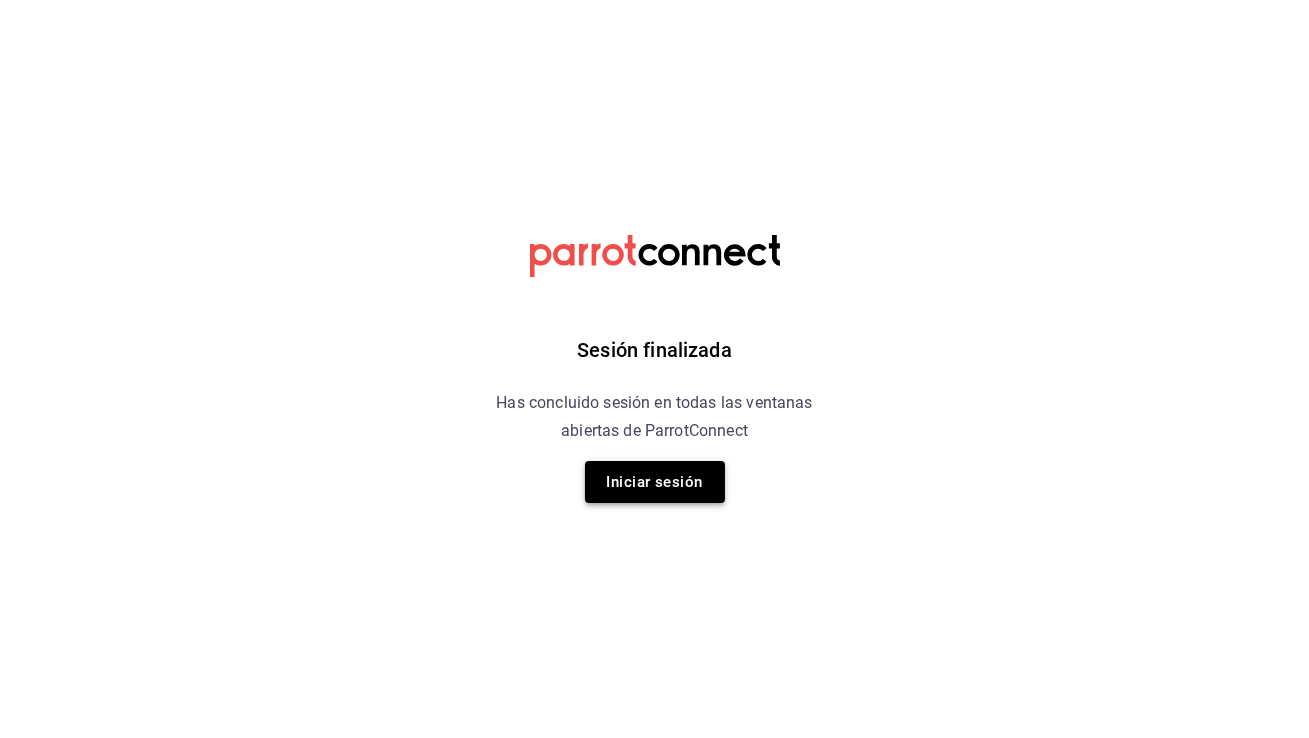 click on "Iniciar sesión" at bounding box center [655, 482] 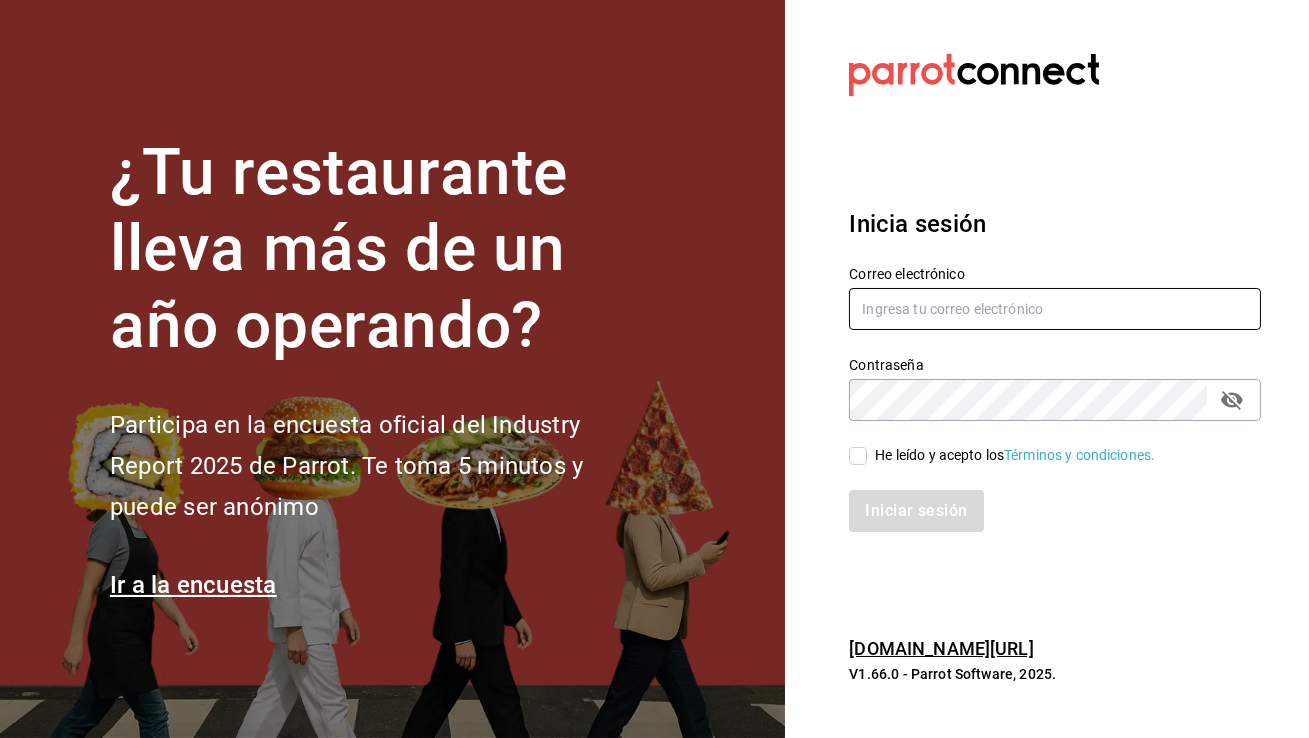 click at bounding box center [1055, 309] 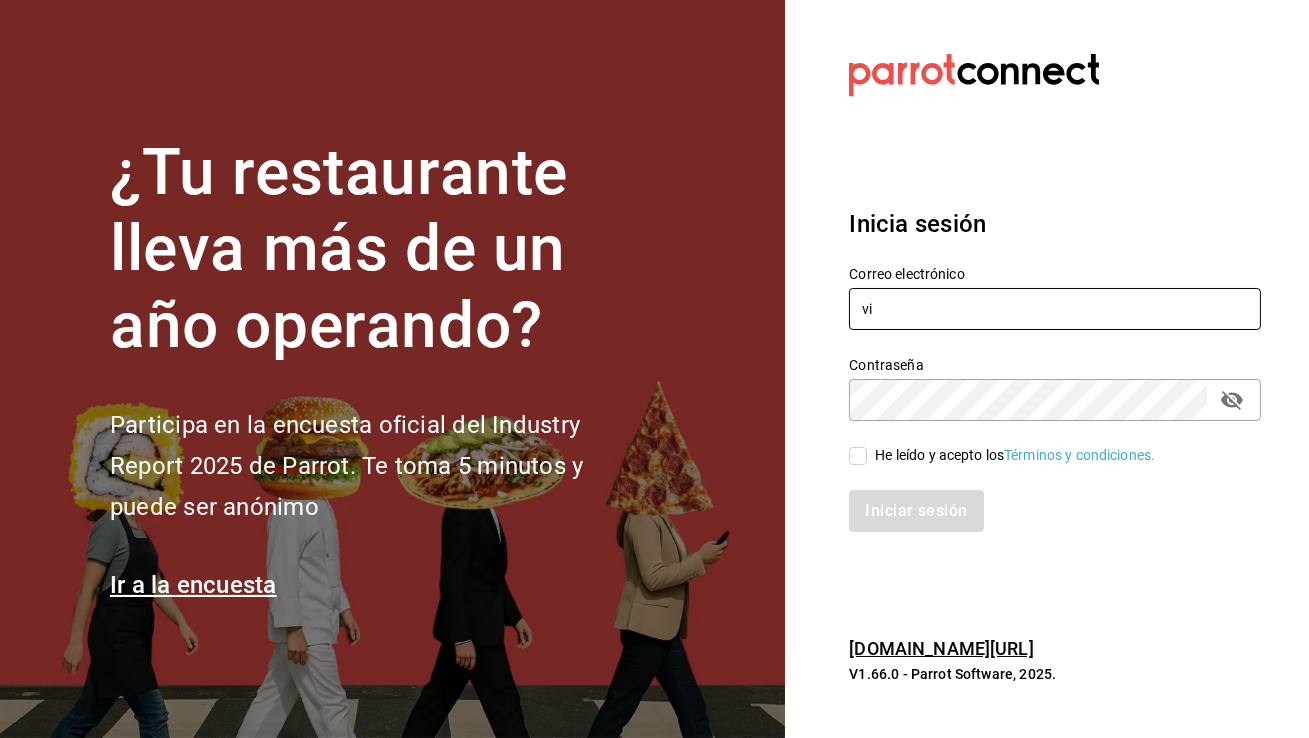 type on "[EMAIL_ADDRESS][DOMAIN_NAME]" 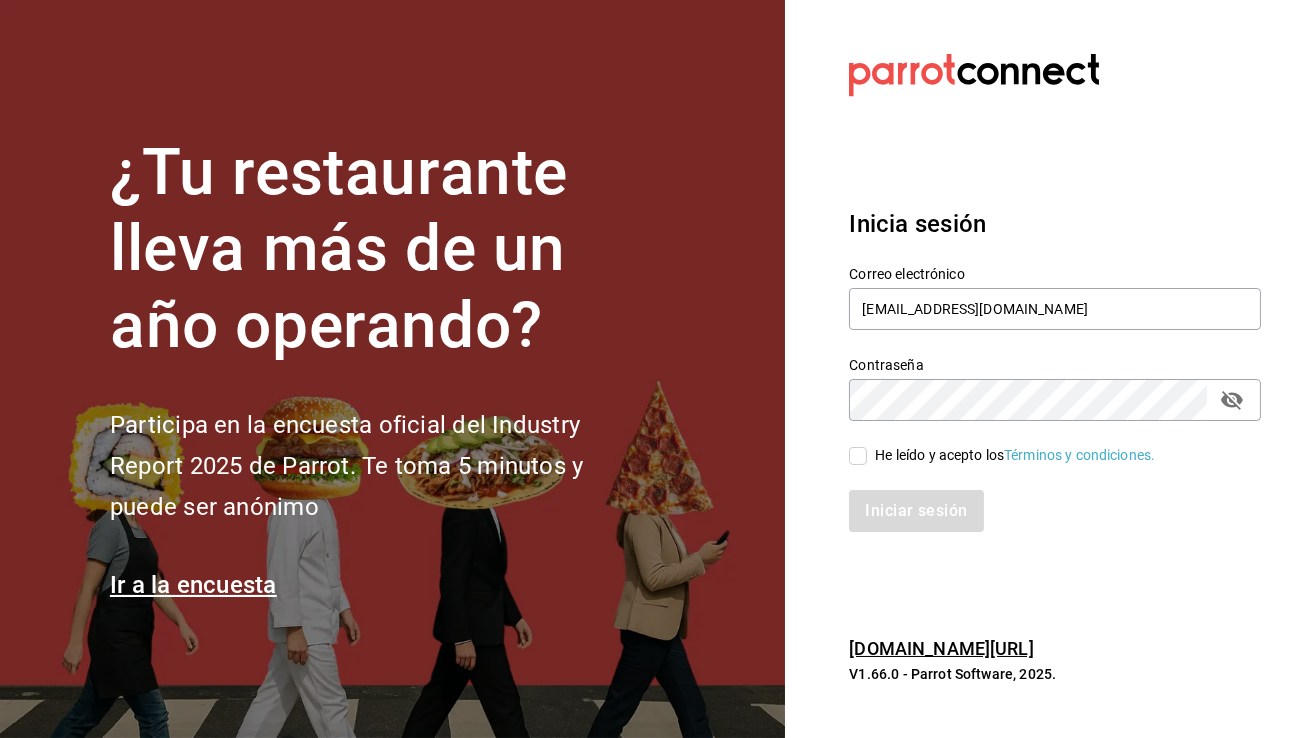 click on "He leído y acepto los  Términos y condiciones." at bounding box center (858, 456) 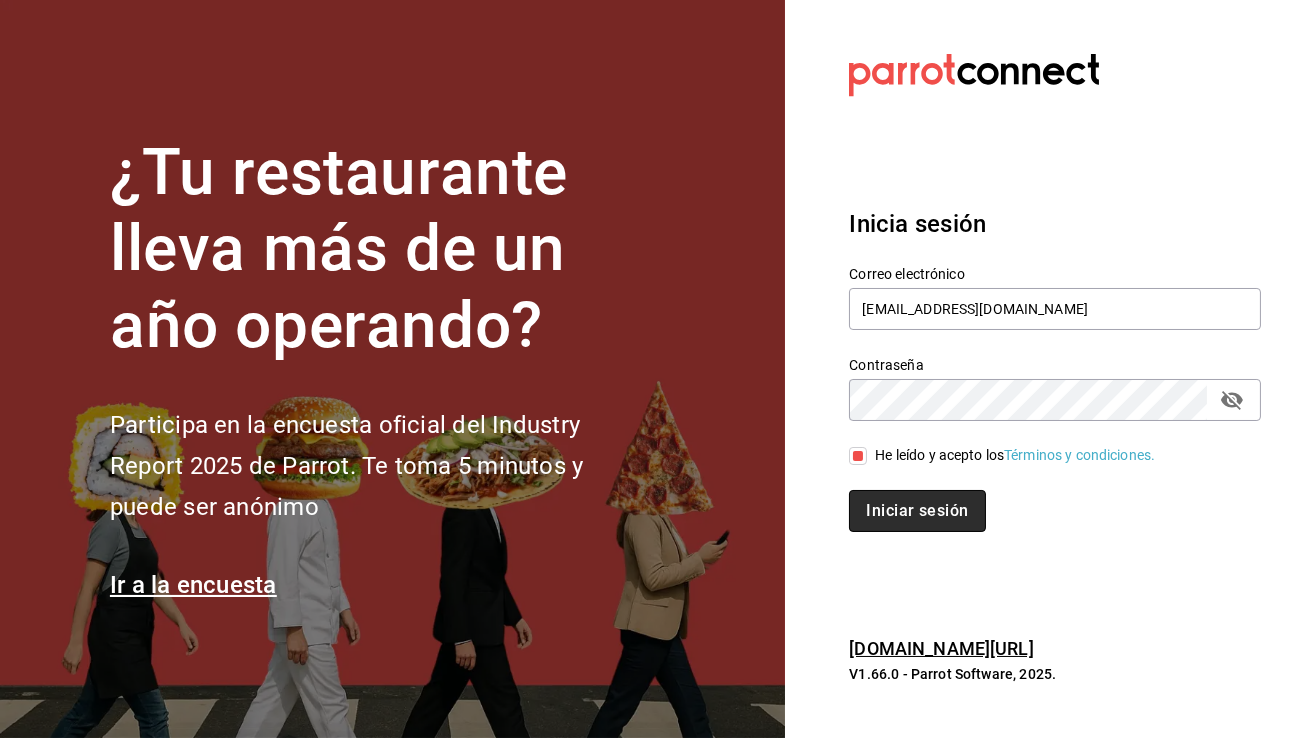 click on "Iniciar sesión" at bounding box center (917, 511) 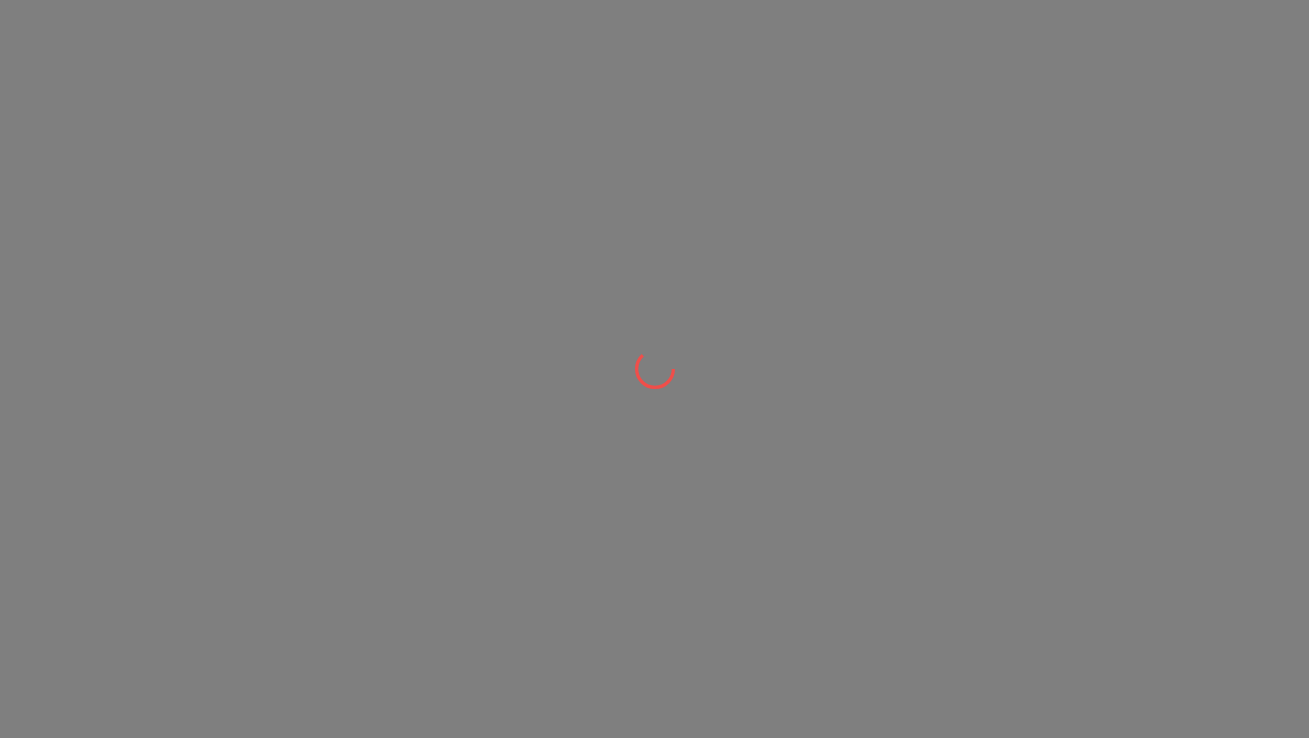 scroll, scrollTop: 0, scrollLeft: 0, axis: both 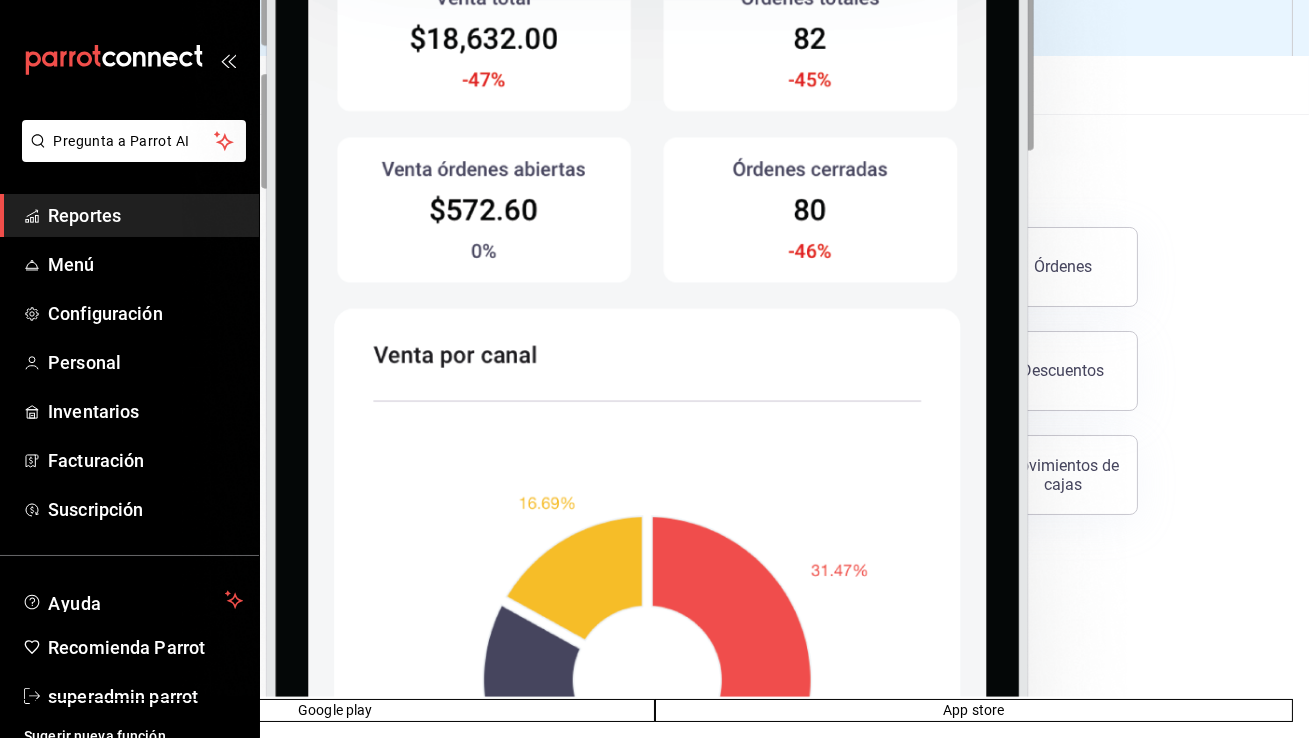 click 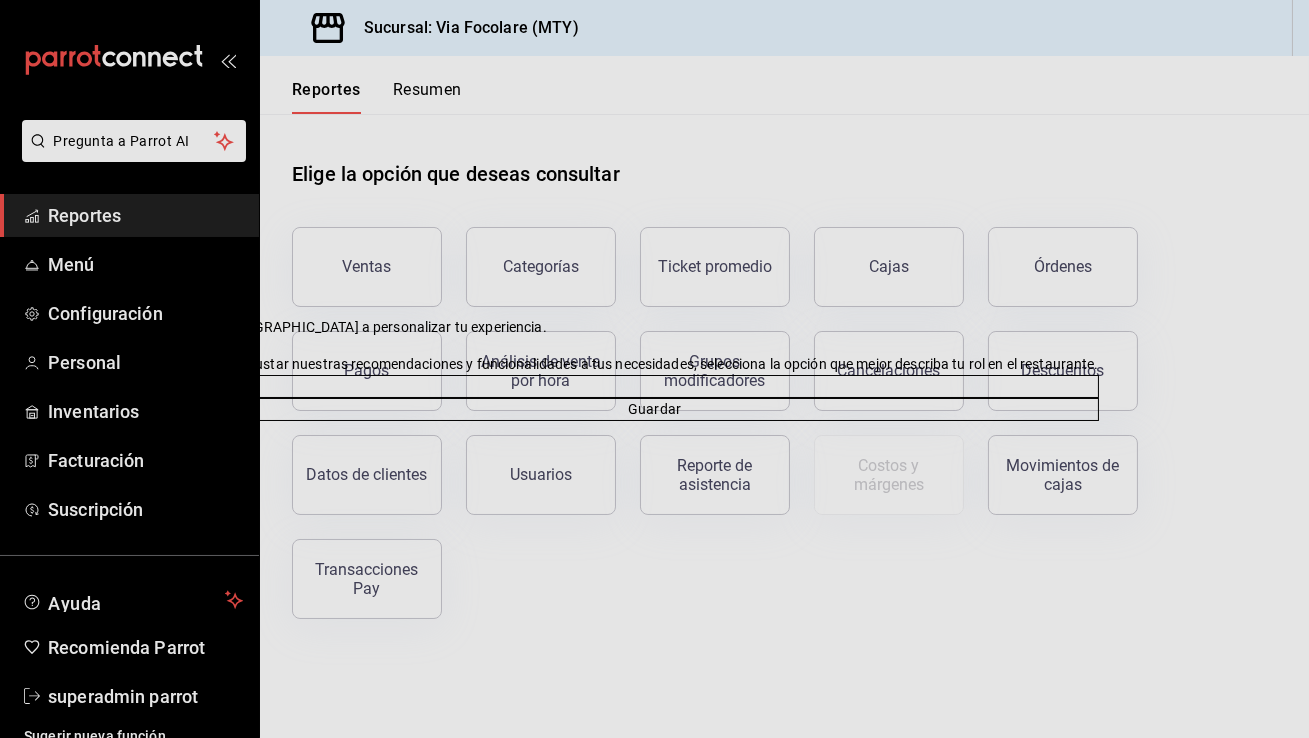 click 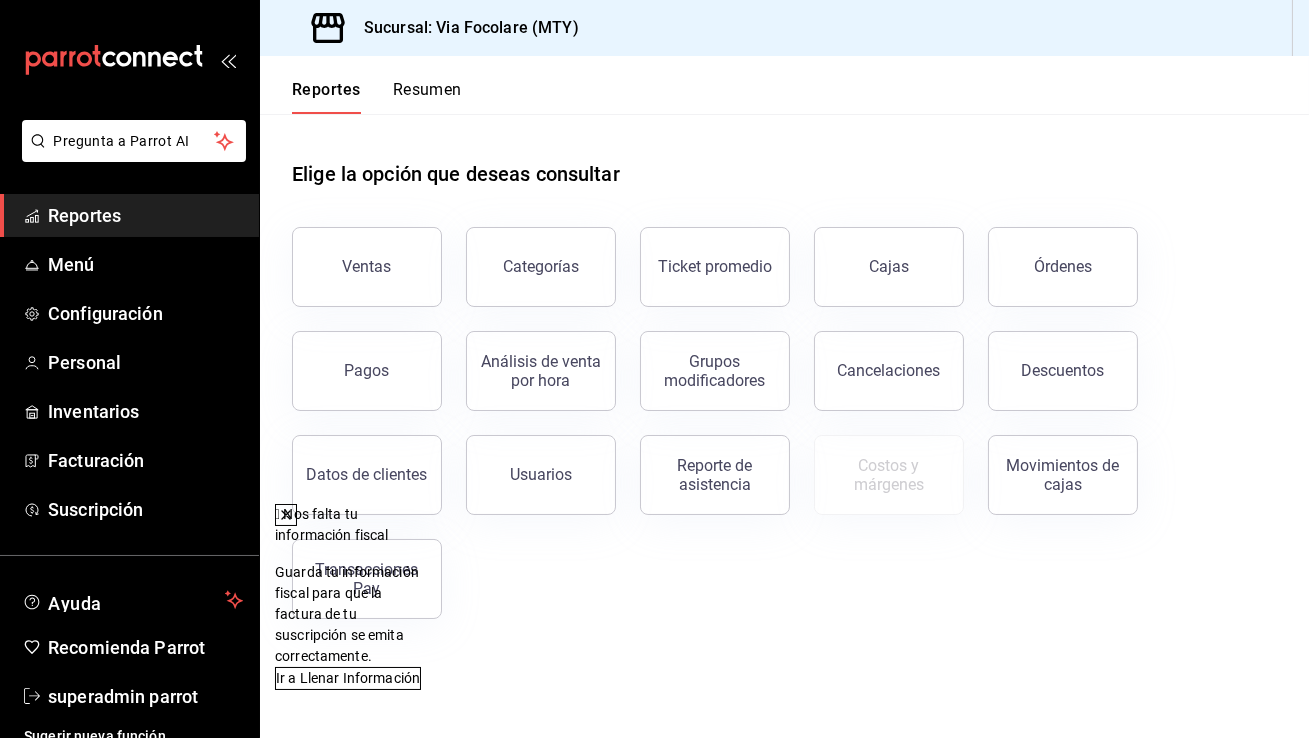 click 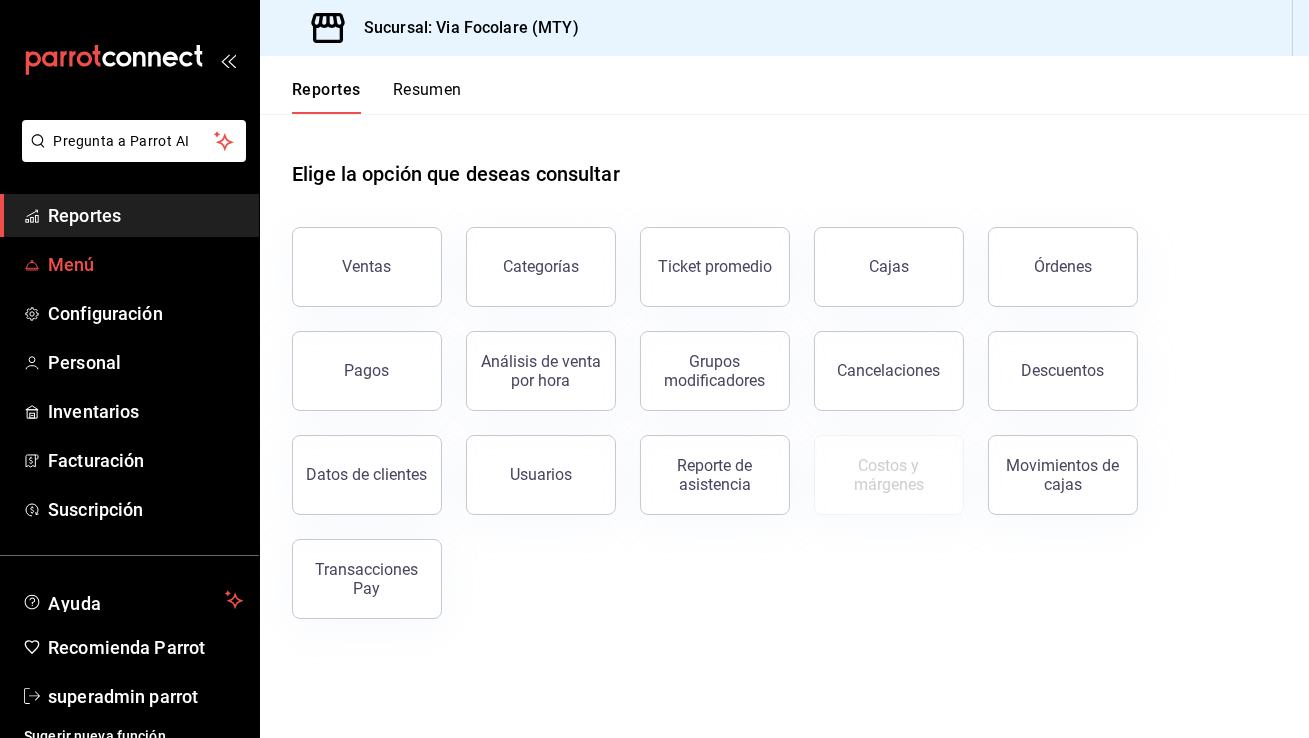 click on "Menú" at bounding box center [129, 264] 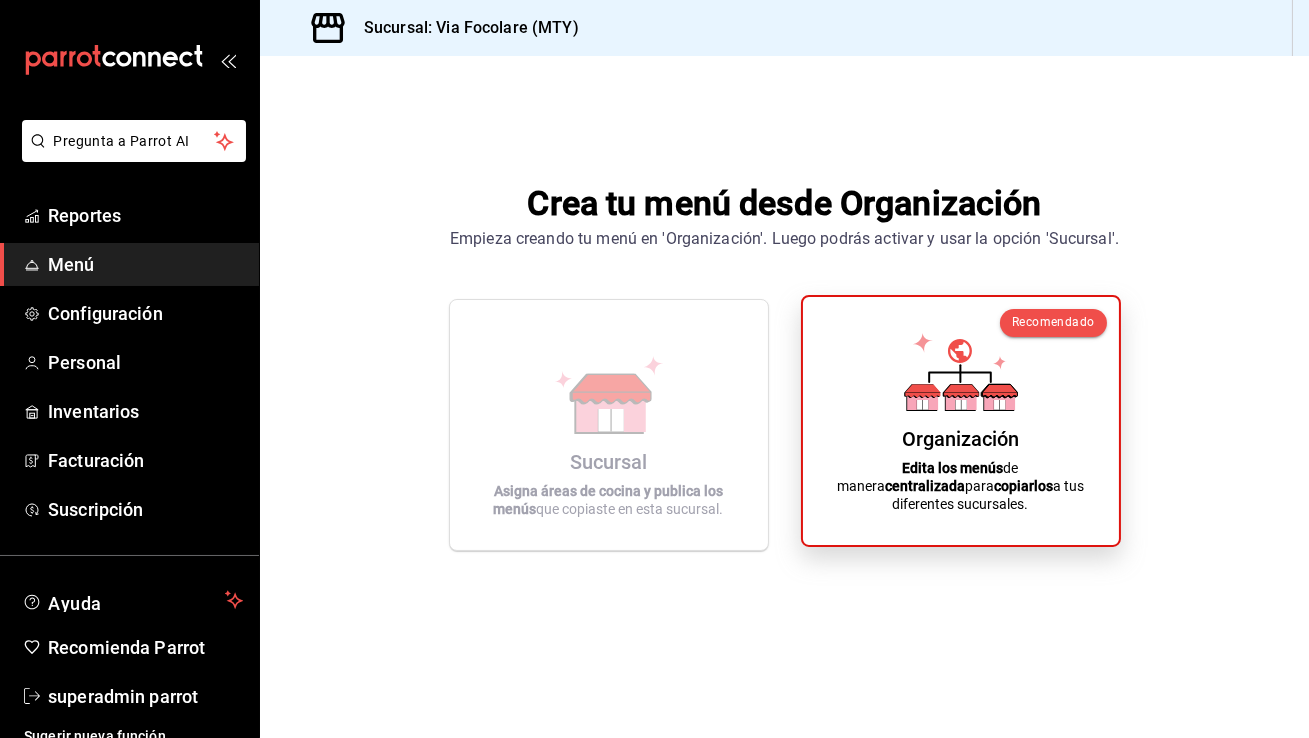 click 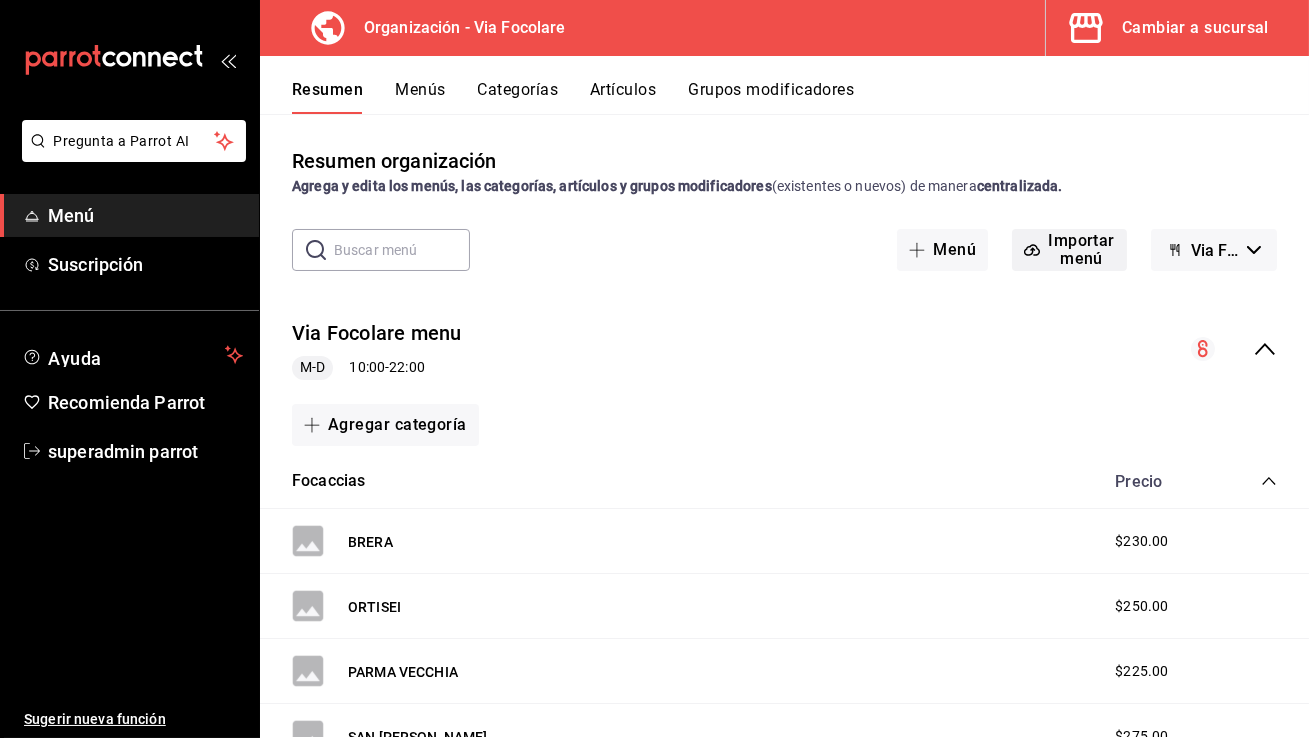 click on "Importar menú" at bounding box center [1069, 250] 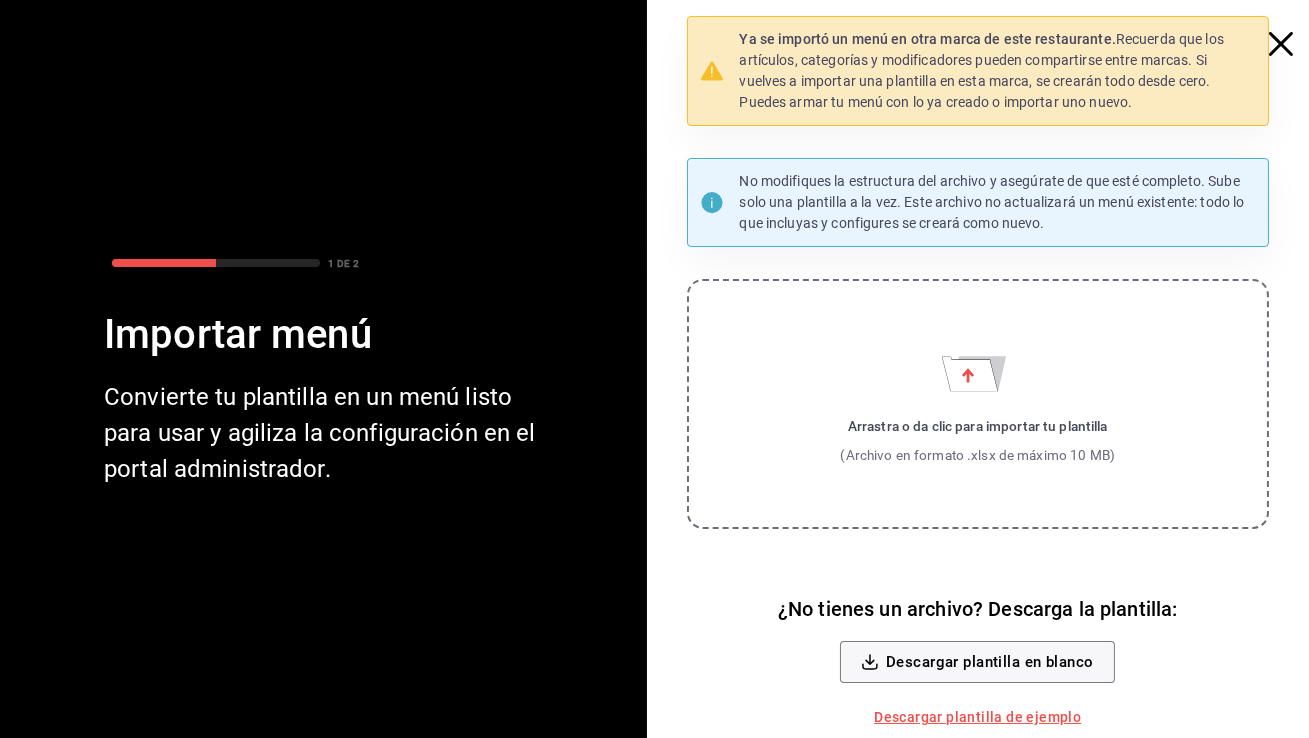 click on "Arrastra o da clic para importar tu plantilla" at bounding box center [977, 426] 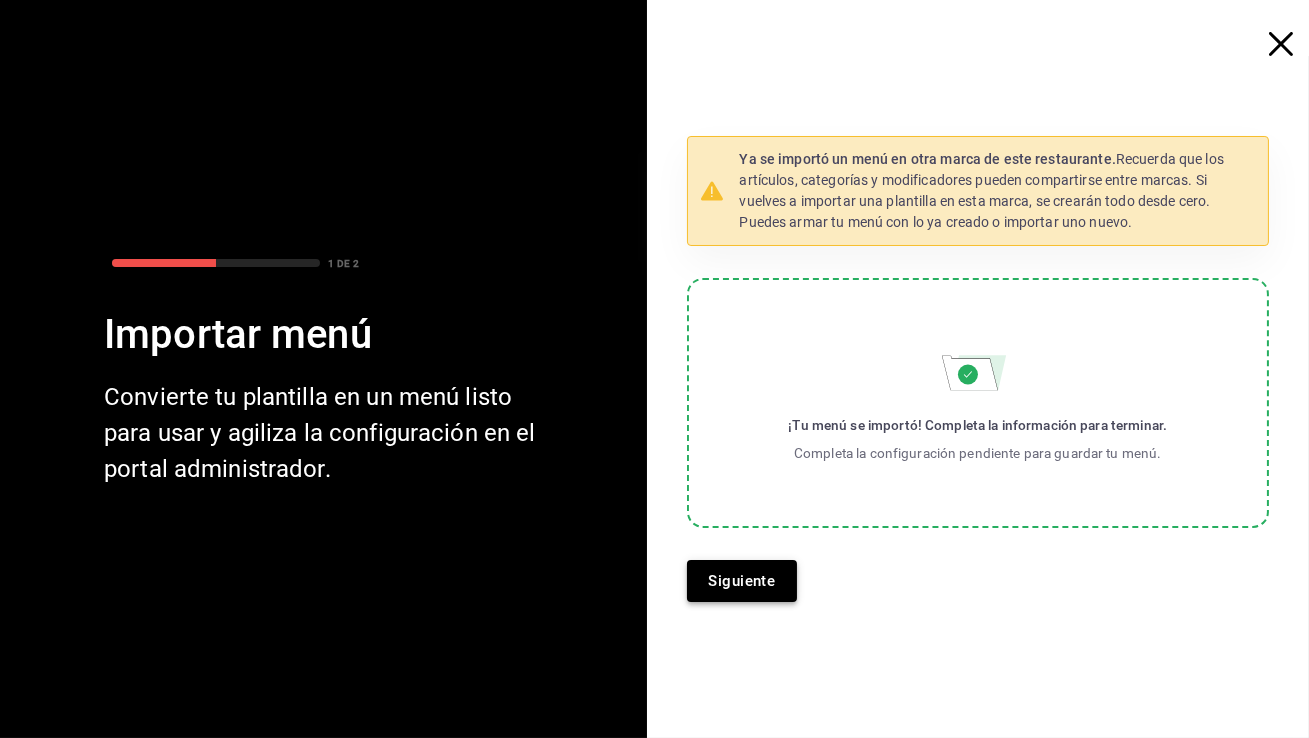 click on "Siguiente" at bounding box center [742, 581] 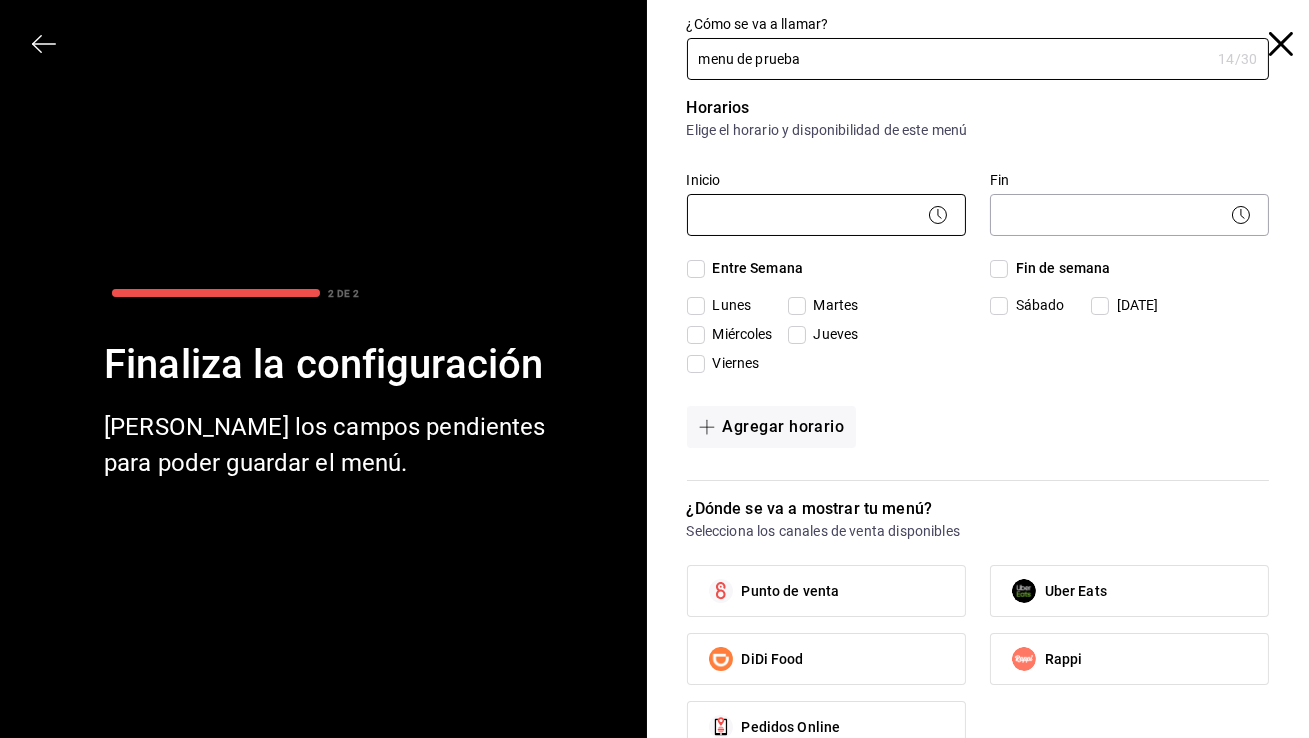 type on "menu de prueba" 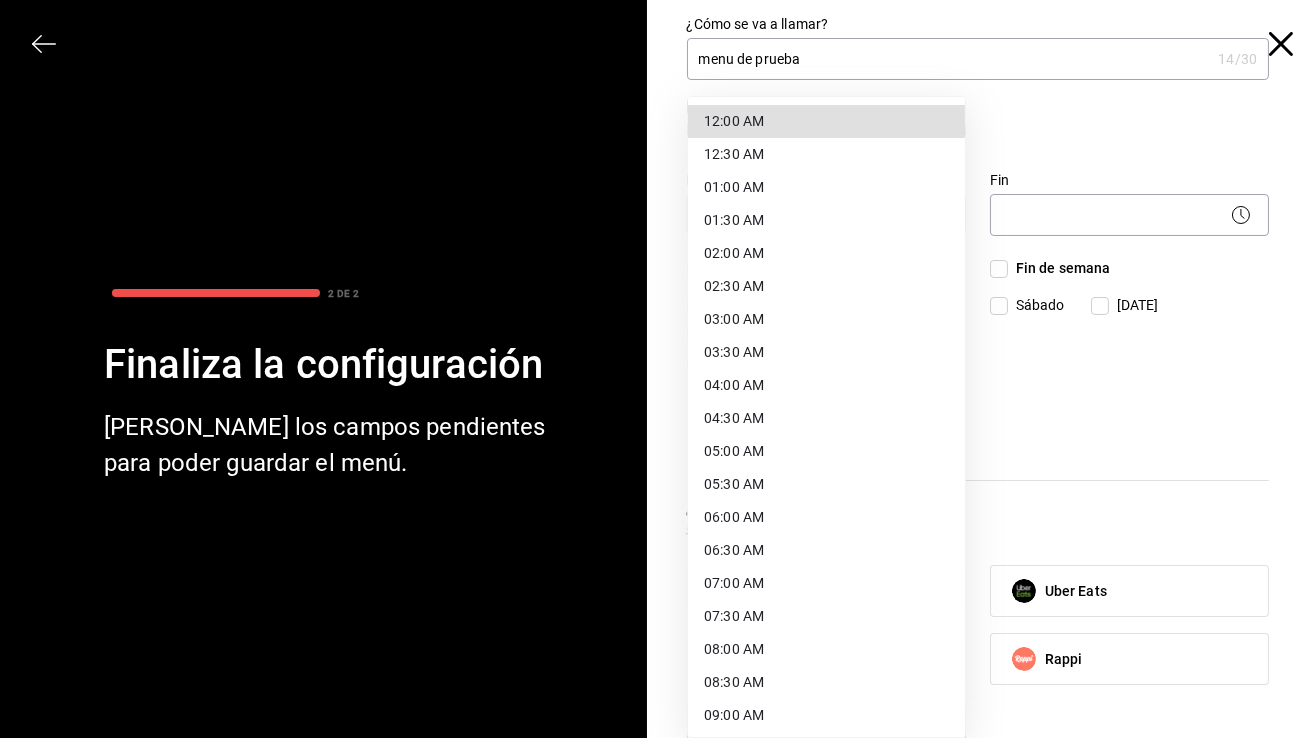 click on "12:00 AM" at bounding box center (826, 121) 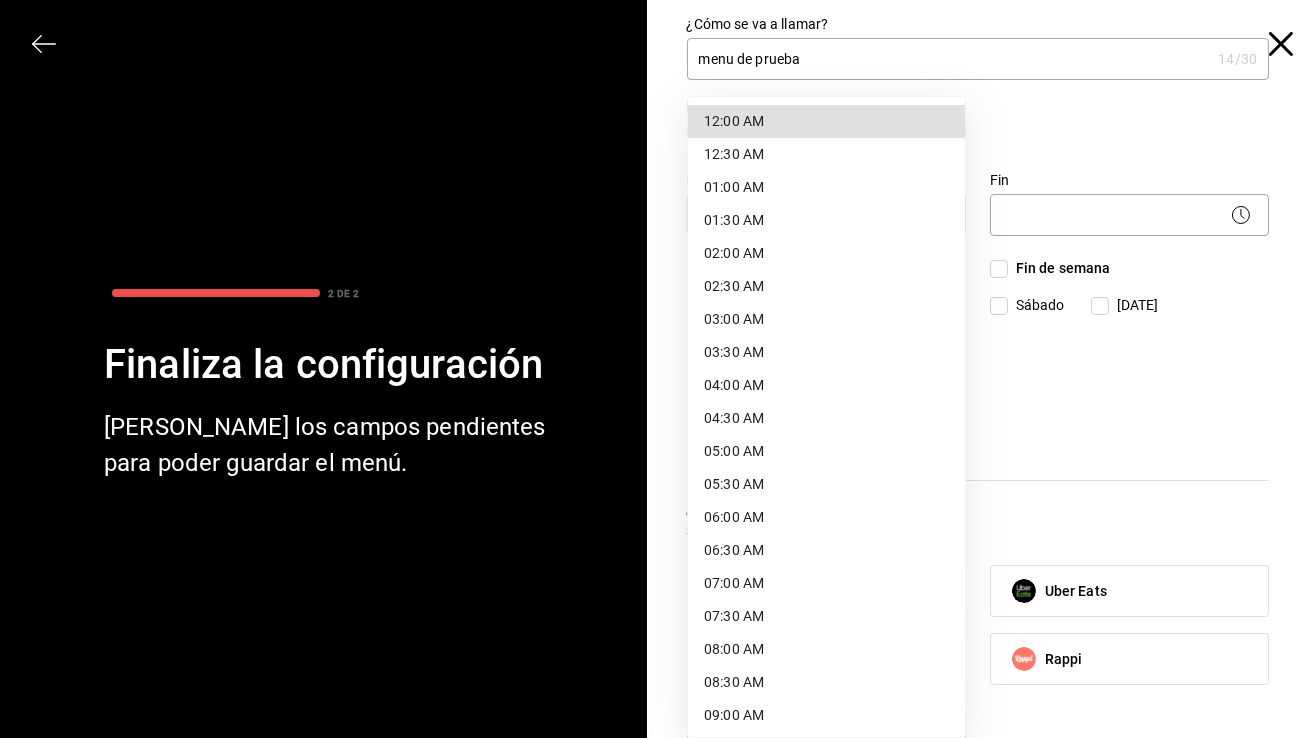 type on "00:00" 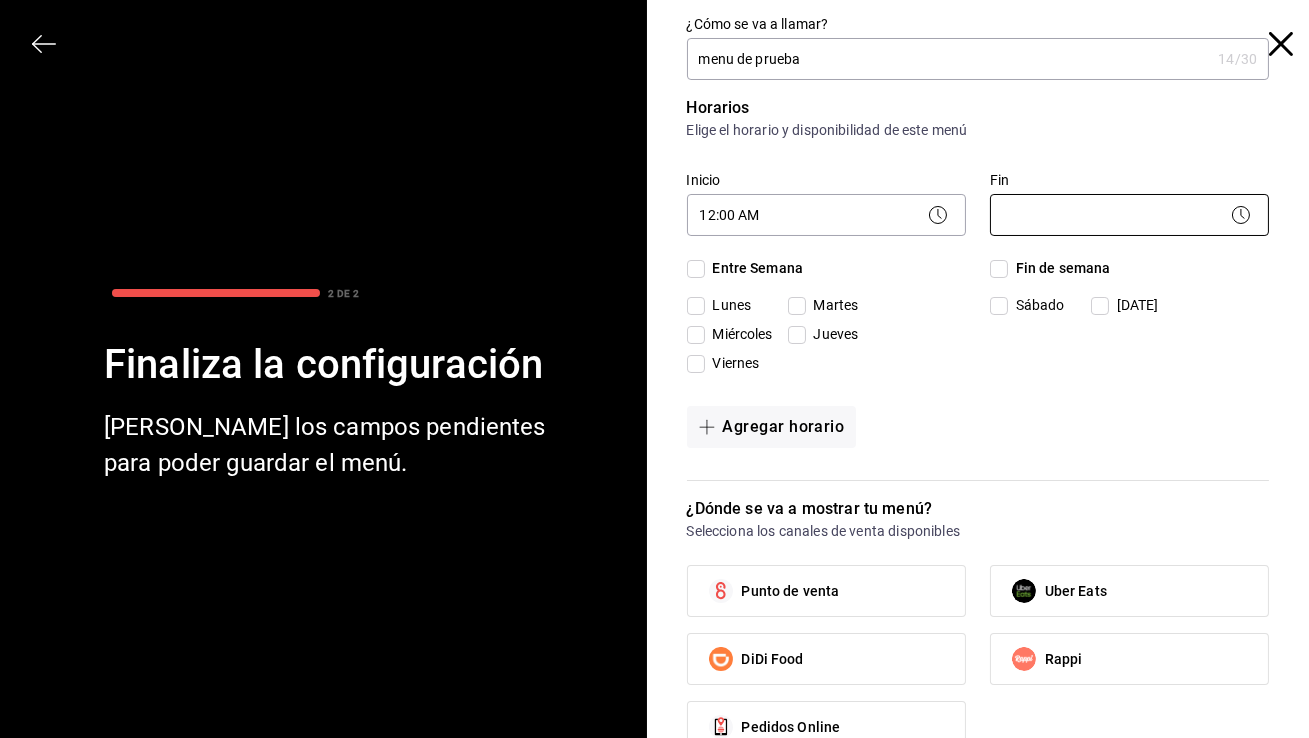 click on "Pregunta a Parrot AI Menú   Suscripción   Ayuda Recomienda Parrot   superadmin parrot   Sugerir nueva función   Organización - Via Focolare Cambiar a sucursal Resumen Menús Categorías Artículos Grupos modificadores Resumen organización Agrega y edita los menús, las categorías, artículos y grupos modificadores  (existentes o nuevos) de manera  centralizada. ​ ​ Menú Importar menú Via Focolare - Borrador Via Focolare menu M-D 10:00  -  22:00 Agregar categoría Focaccias Precio BRERA $230.00 ORTISEI $250.00 PARMA VECCHIA $225.00 SAN DANIELE $275.00 SAN DONATO $220.00 TESTACCIO $195.00 TRASTEVERE $235.00 Agregar artículo Gelatos Precio Ferrero 4 oz $50.00 Ferrero 8 oz $60.00 Ferrero cono $65.00 Pistache 4 oz $50.00 Pistache 8 oz $60.00 Pistache cono $65.00 Vainilla 4 oz $50.00 Vainilla 8 oz $60.00 Vainilla cono $65.00 Agregar artículo Café Precio Agregar artículo Bebidas Precio Agregar artículo Té Precio Agregar artículo GANA 1 MES GRATIS EN TU SUSCRIPCIÓN AQUÍ Ver video tutorial Menú" at bounding box center (654, 369) 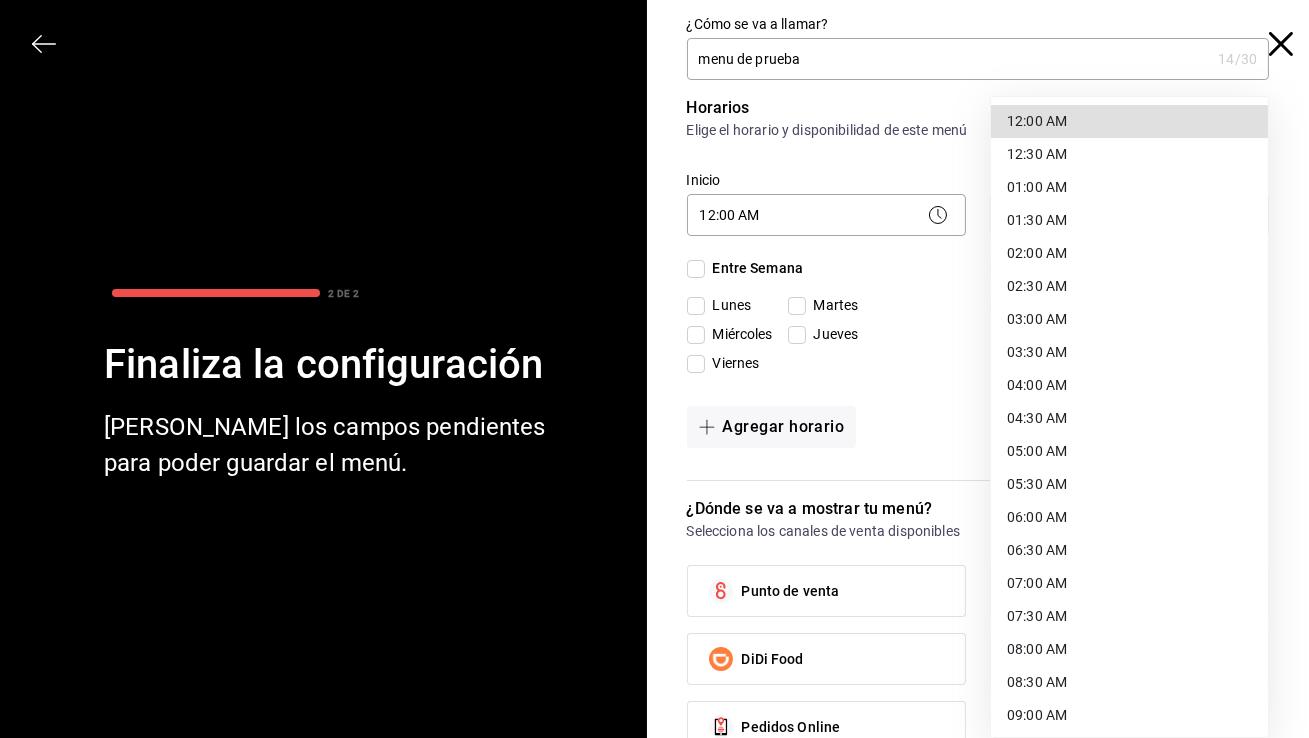 scroll, scrollTop: 991, scrollLeft: 0, axis: vertical 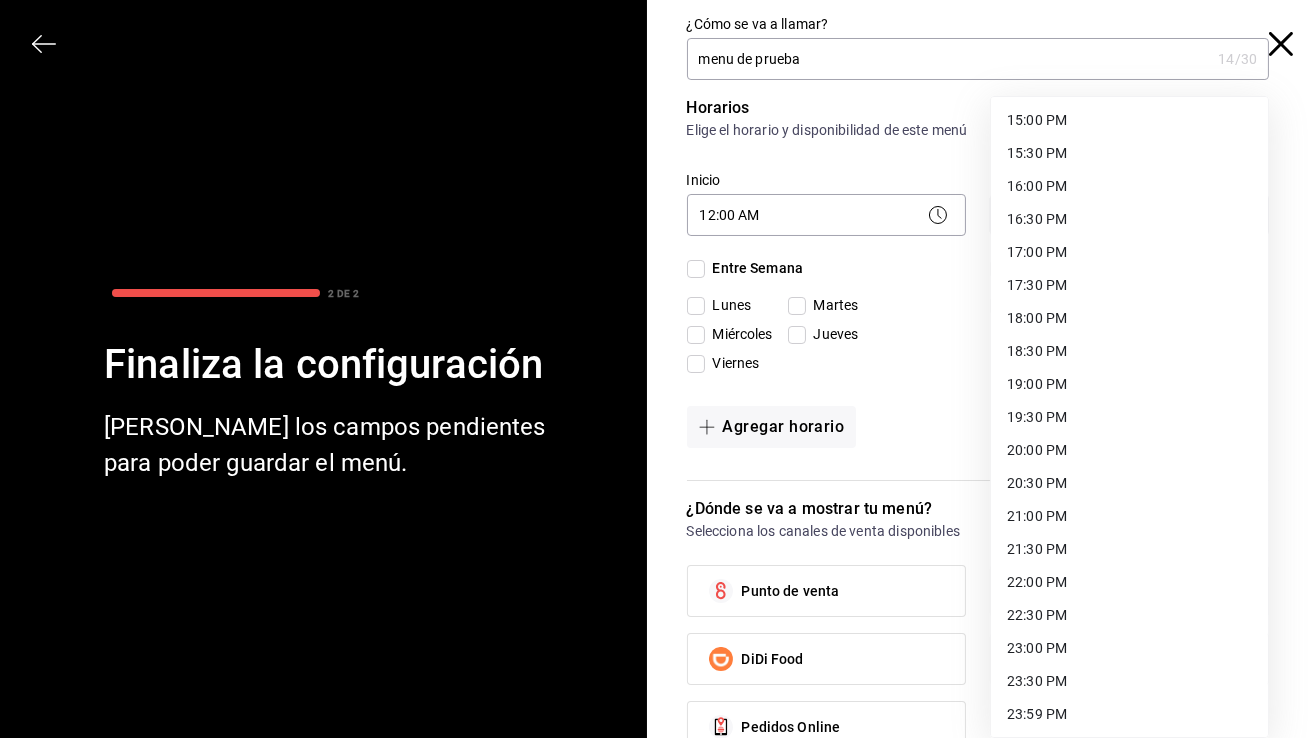 click on "23:30 PM" at bounding box center (1129, 681) 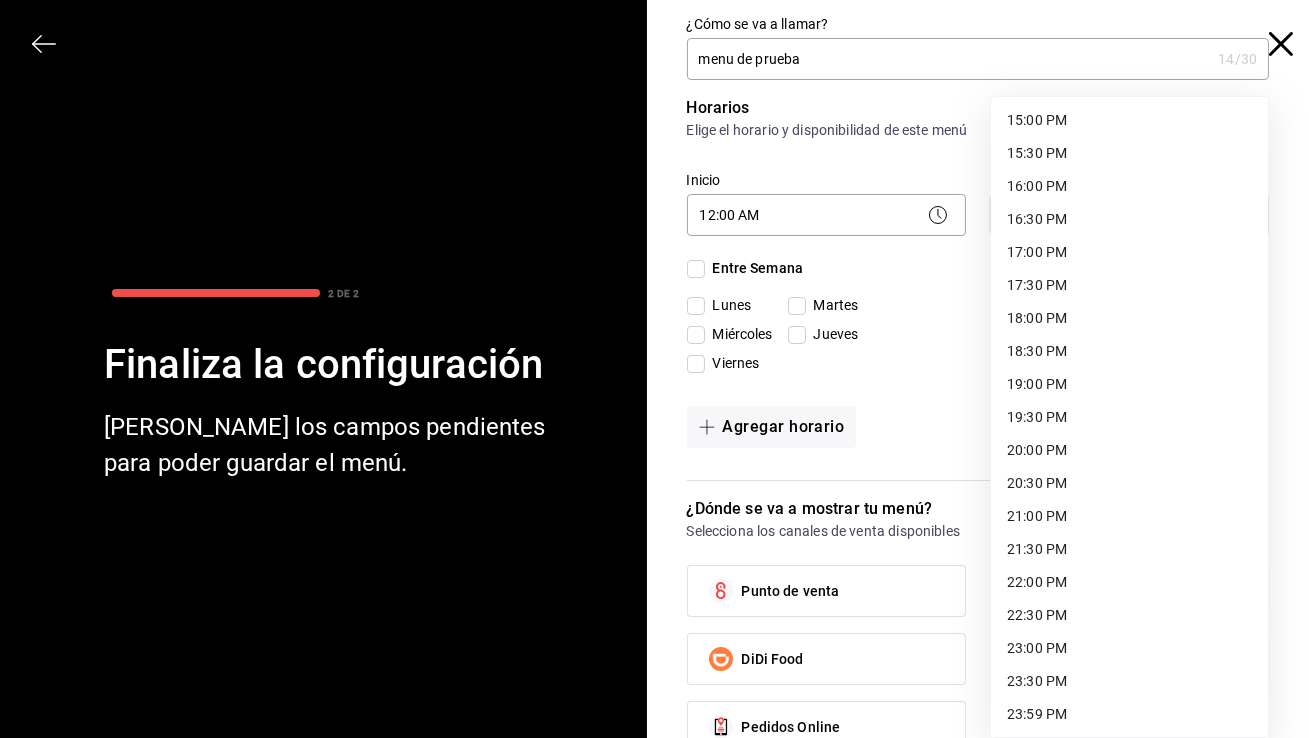 type on "23:30" 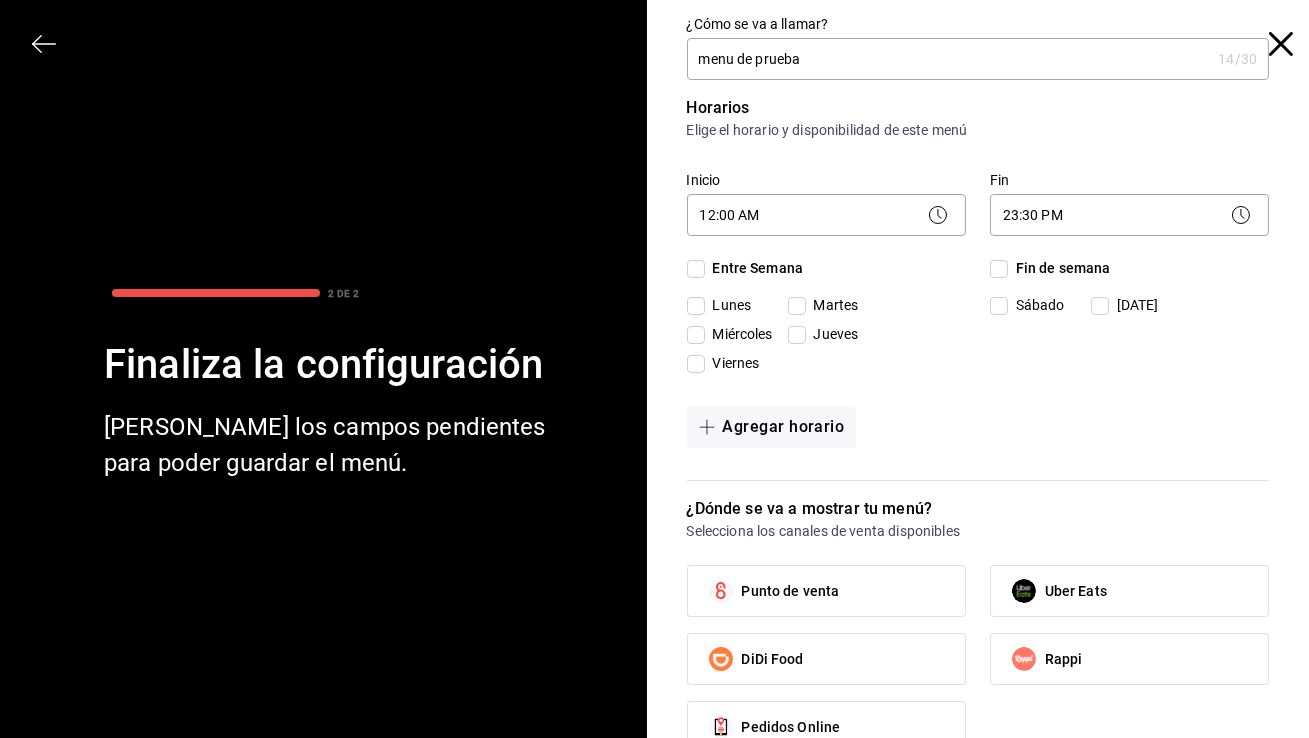 click on "Entre Semana" at bounding box center (696, 269) 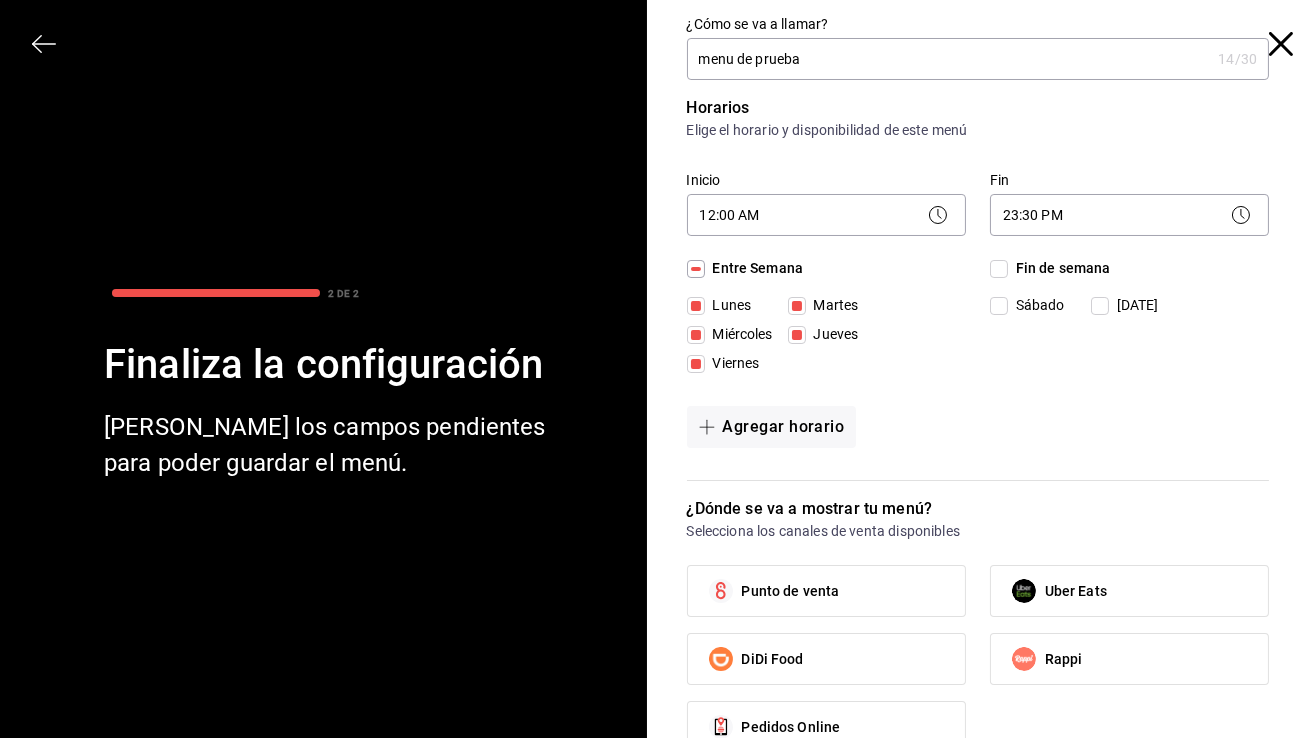 click on "Fin de semana" at bounding box center (999, 269) 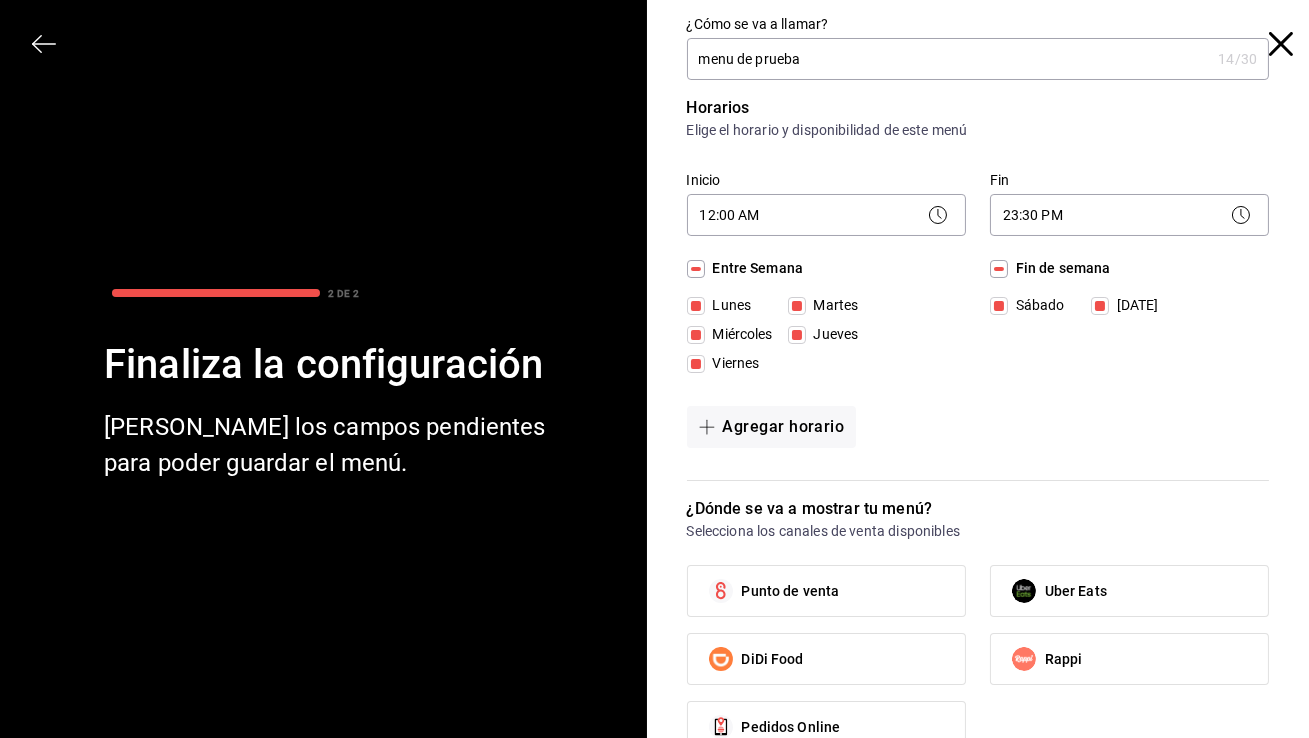 click on "Punto de venta" at bounding box center (826, 591) 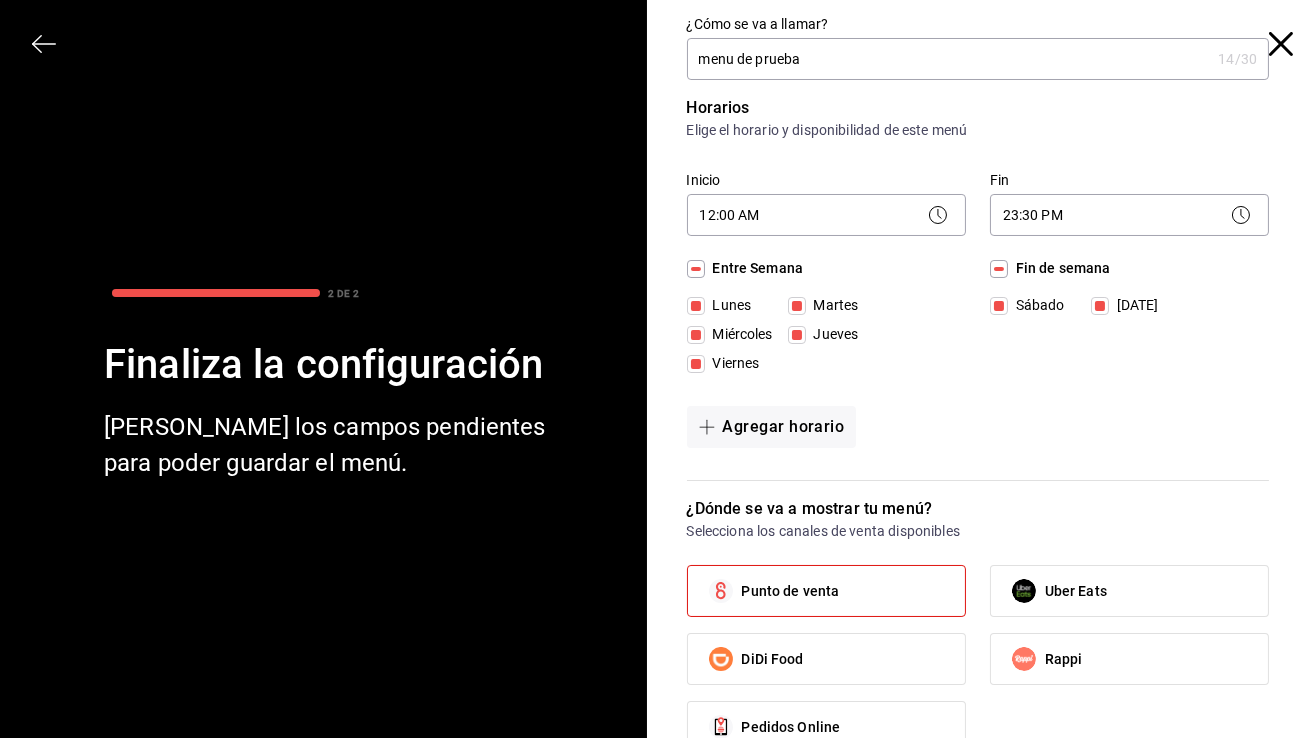 scroll, scrollTop: 187, scrollLeft: 0, axis: vertical 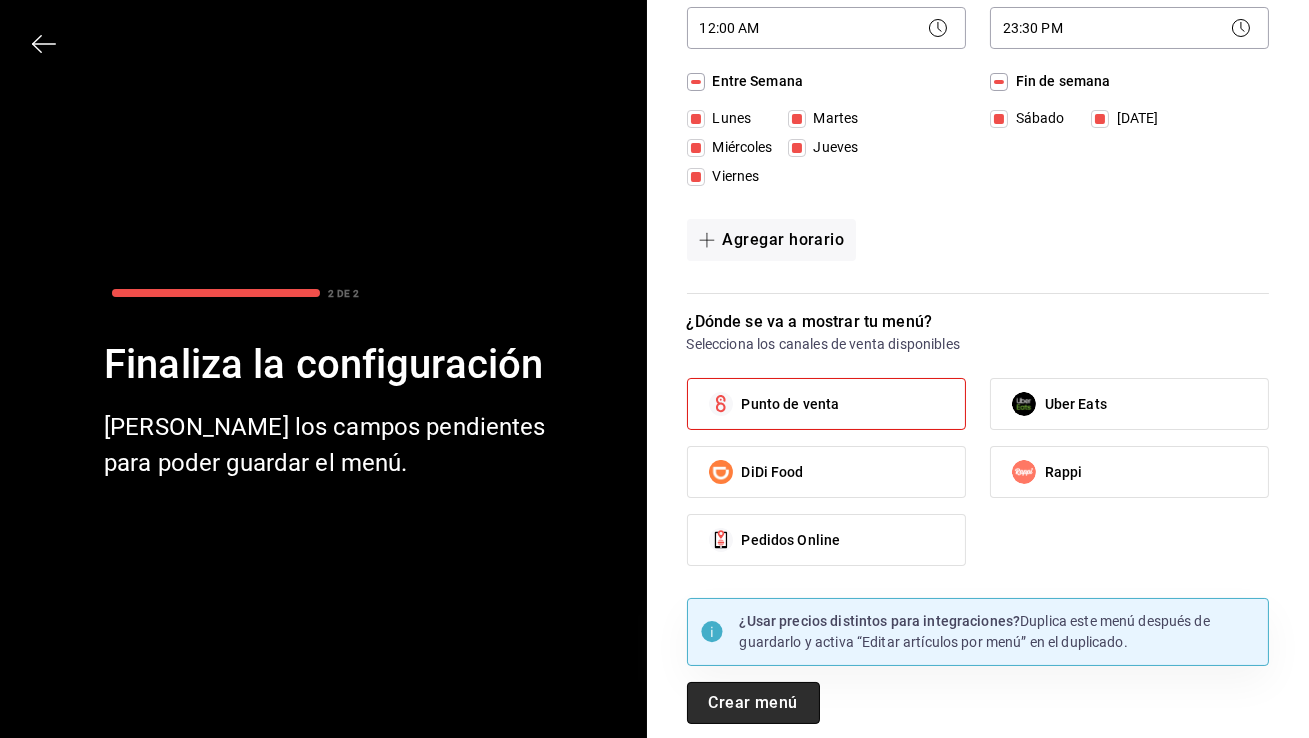 click on "Crear menú" at bounding box center [753, 703] 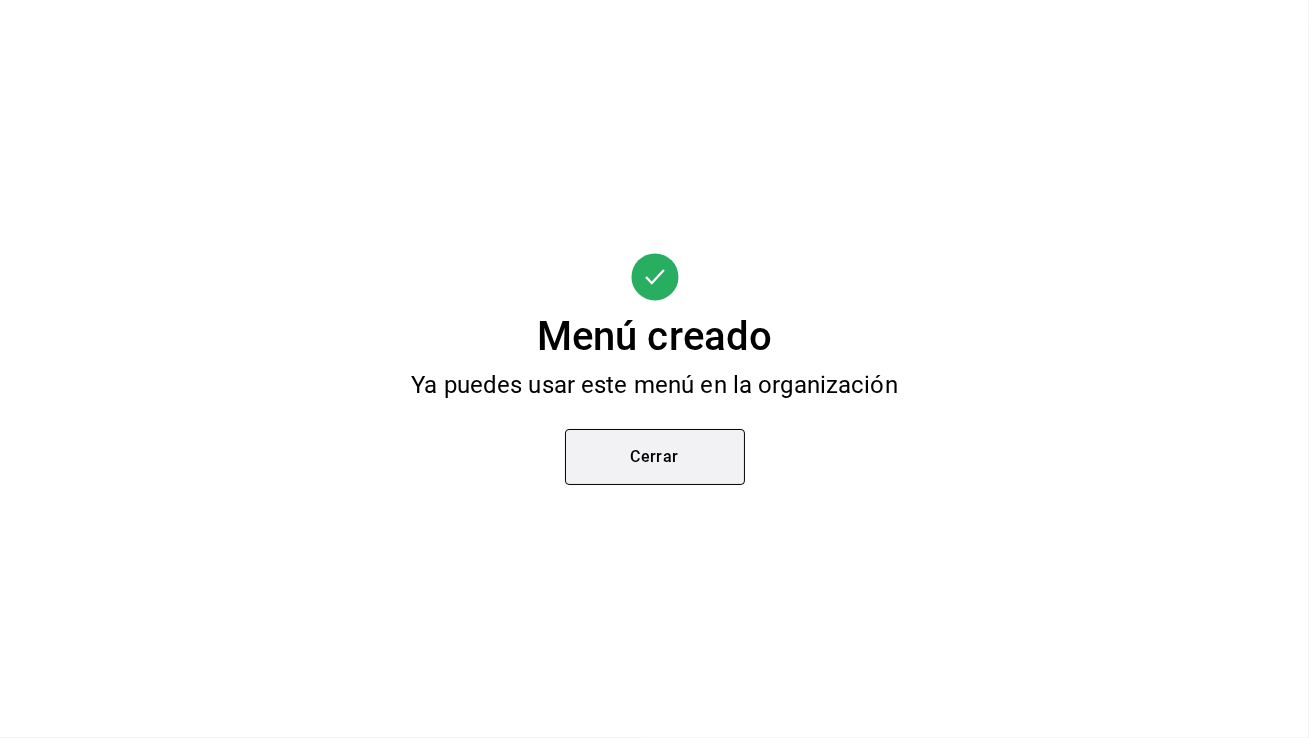 click on "Cerrar" at bounding box center (655, 457) 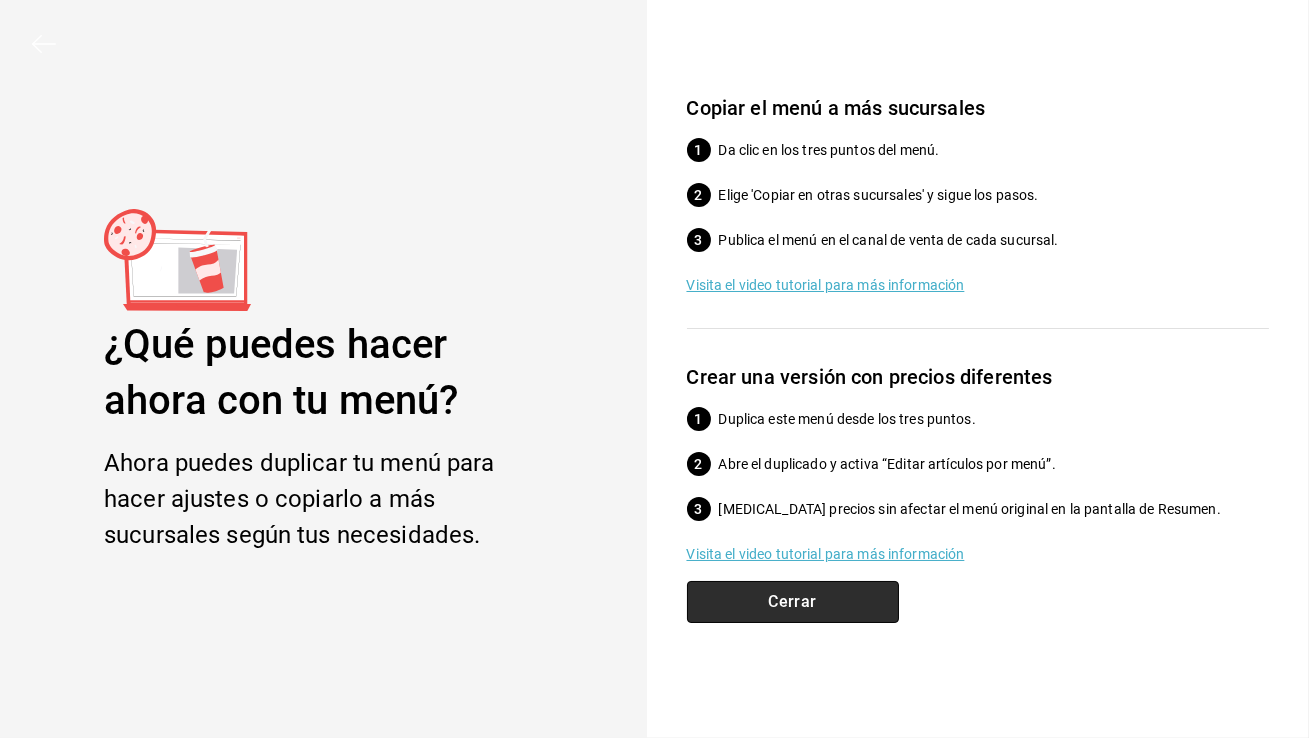 click on "Cerrar" at bounding box center [793, 602] 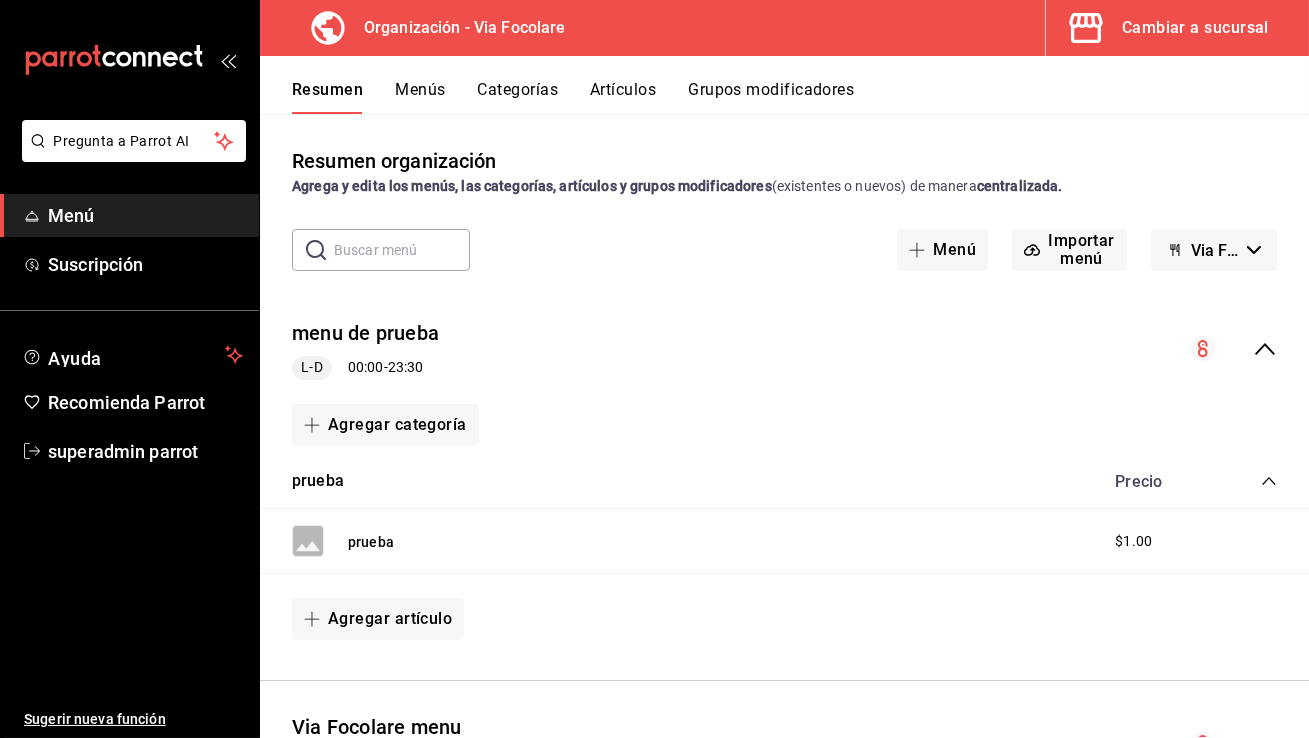 click on "Menús" at bounding box center [420, 97] 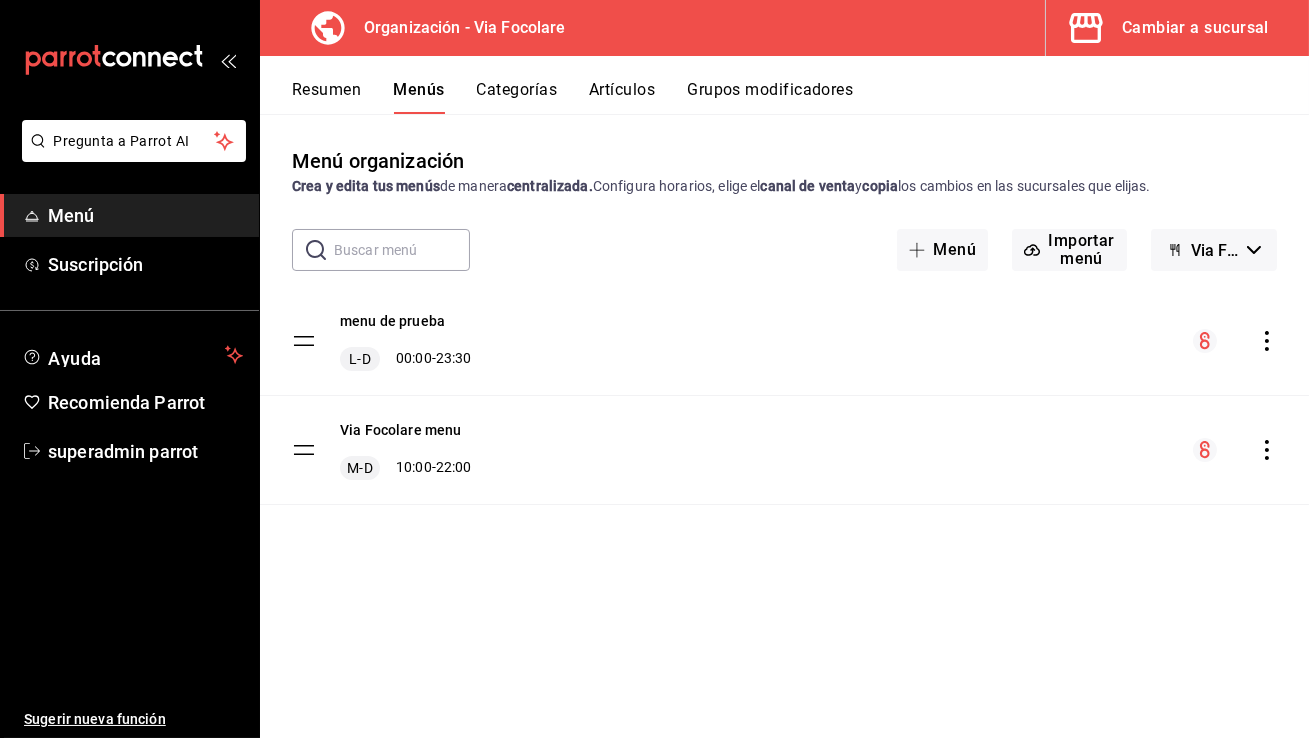 click 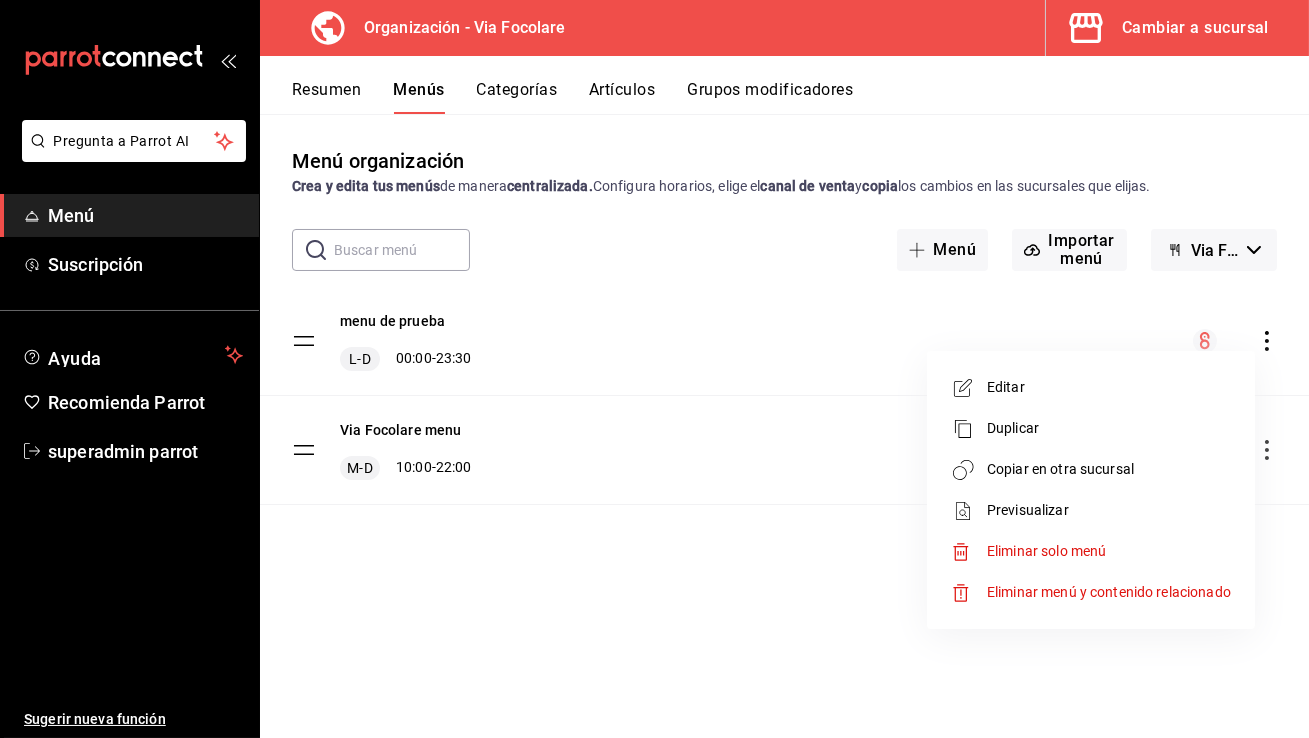 click on "Copiar en otra sucursal" at bounding box center (1109, 469) 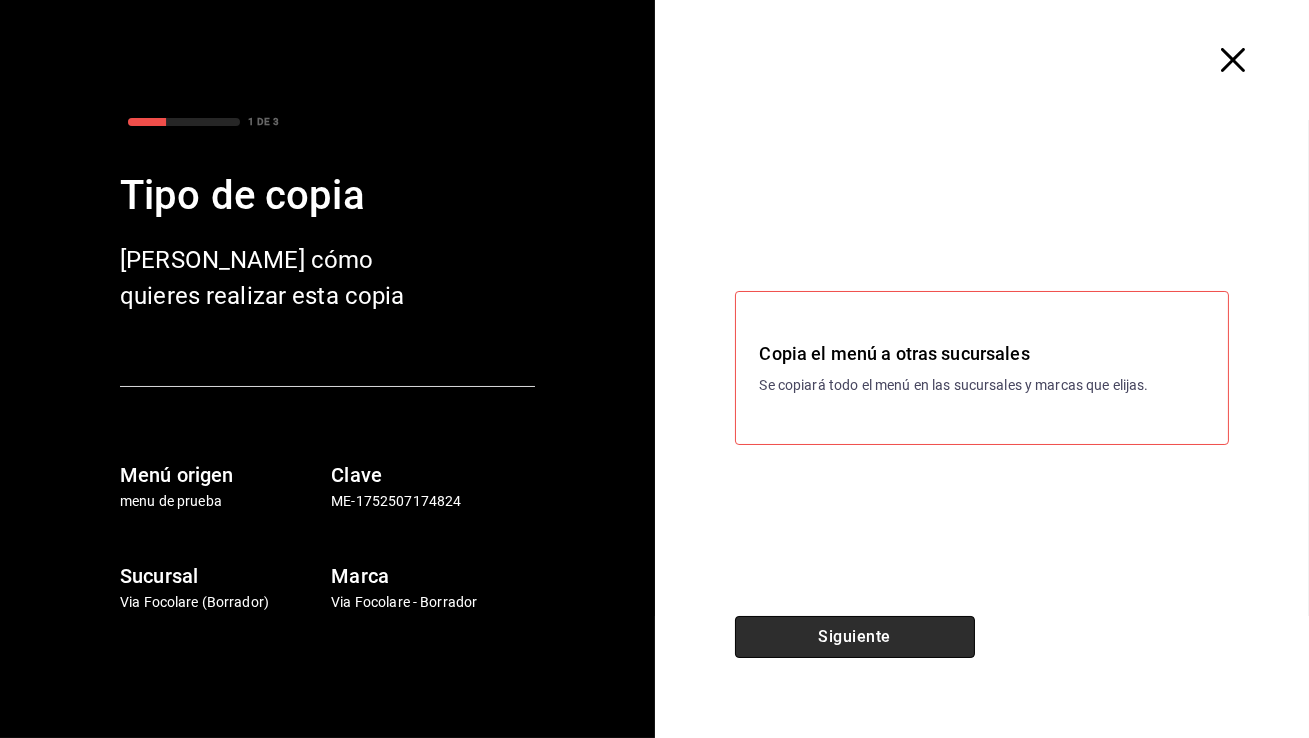 click on "Siguiente" at bounding box center (855, 637) 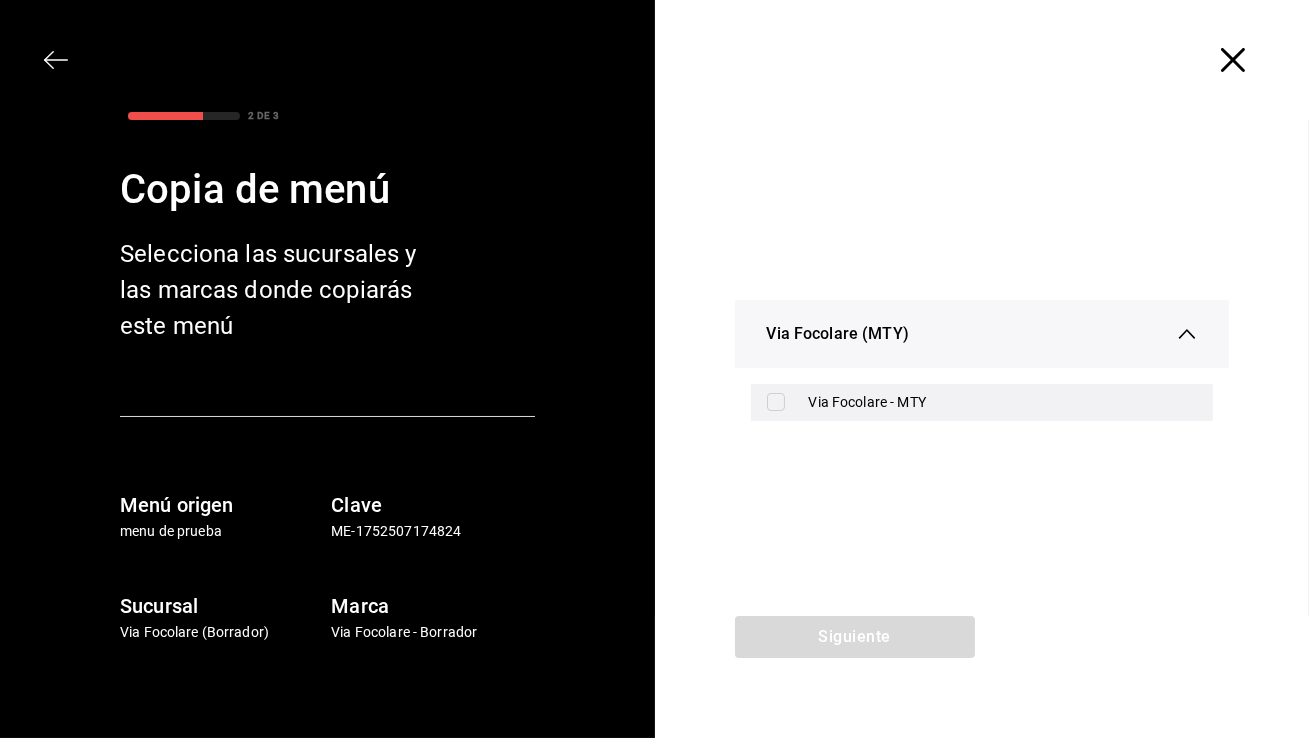 click on "Via Focolare - MTY" at bounding box center (982, 402) 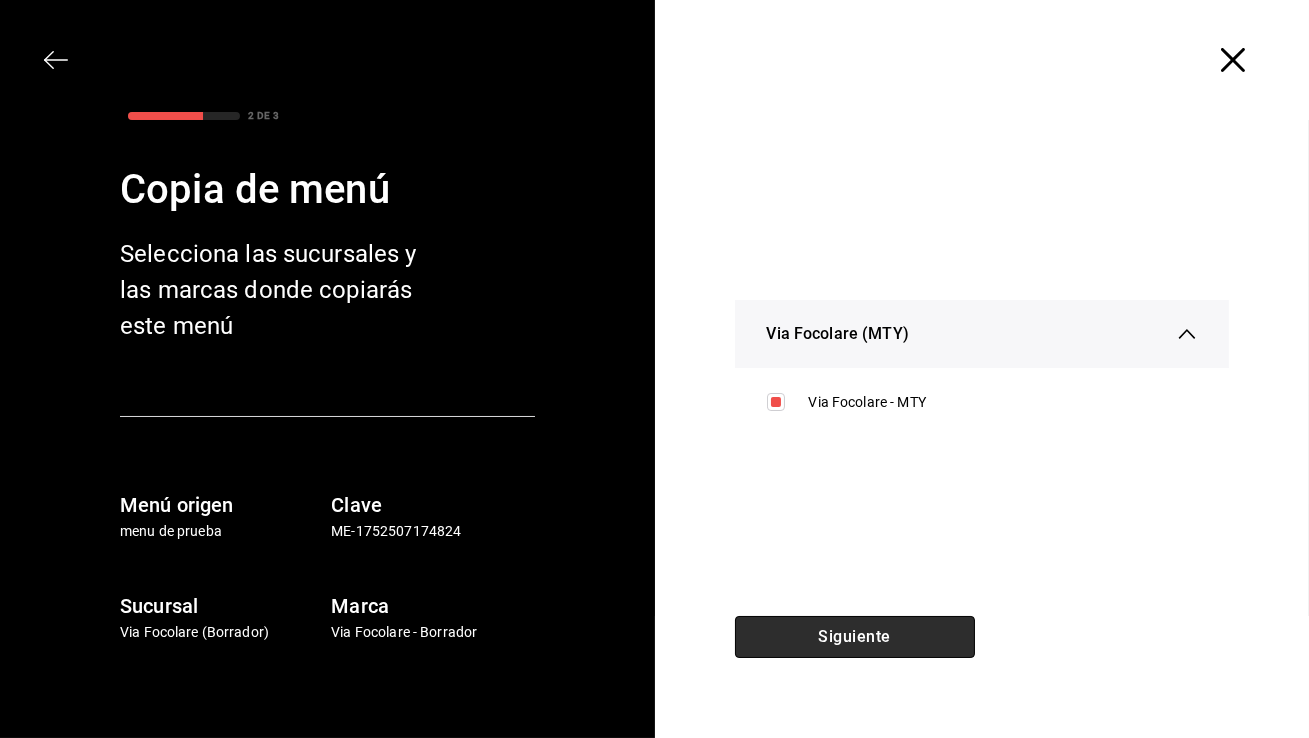 click on "Siguiente" at bounding box center (855, 637) 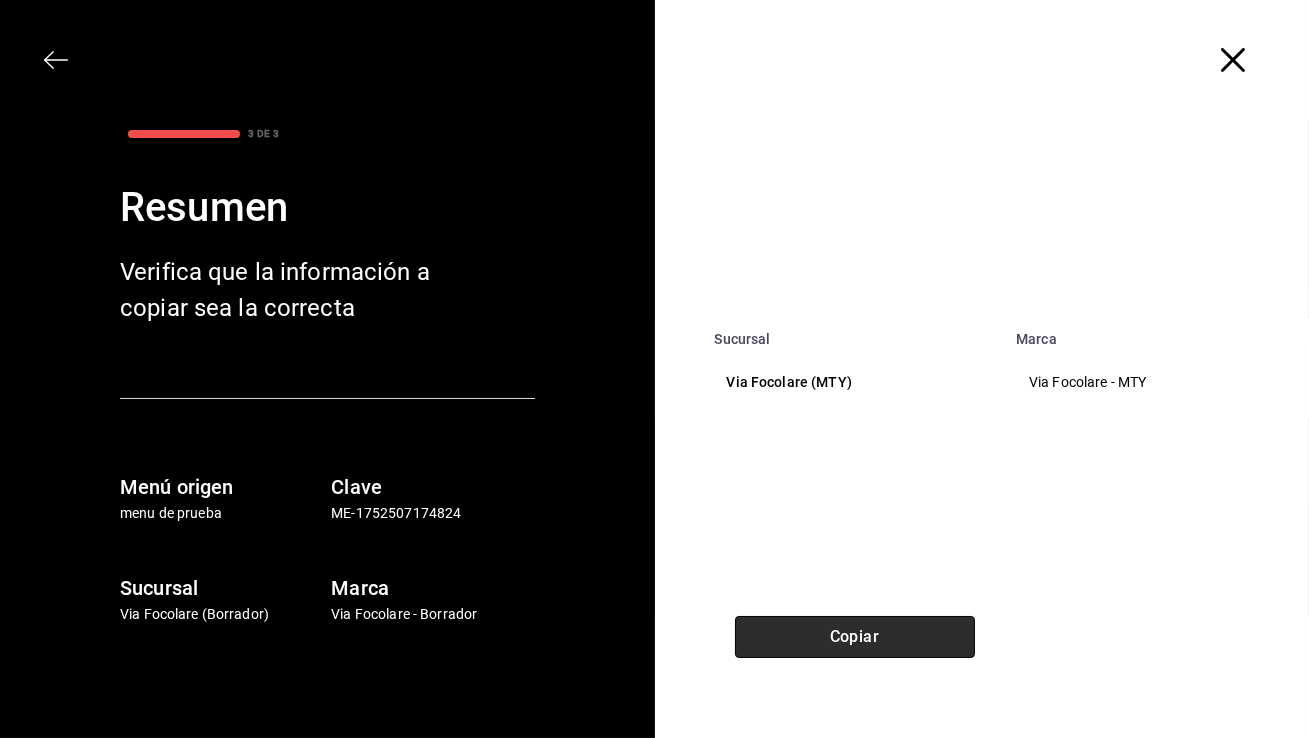 click on "Copiar" at bounding box center (855, 637) 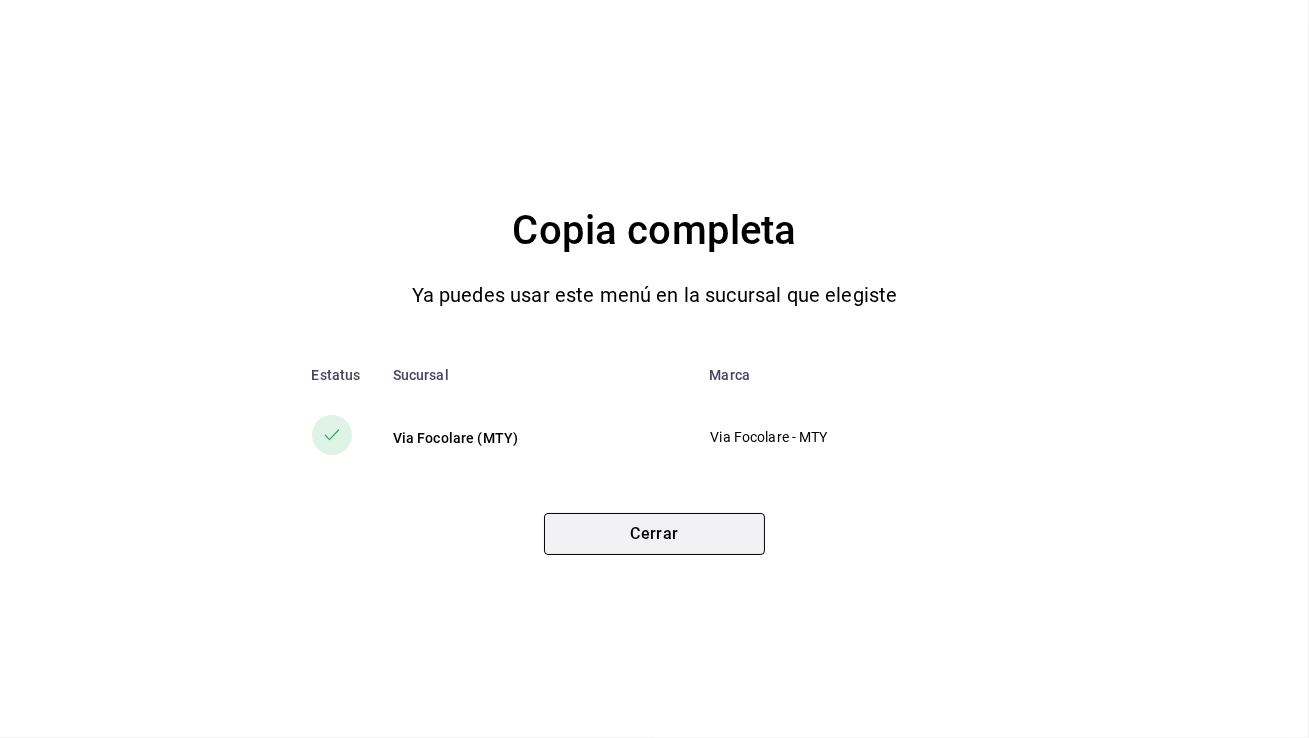 click on "Cerrar" at bounding box center [654, 534] 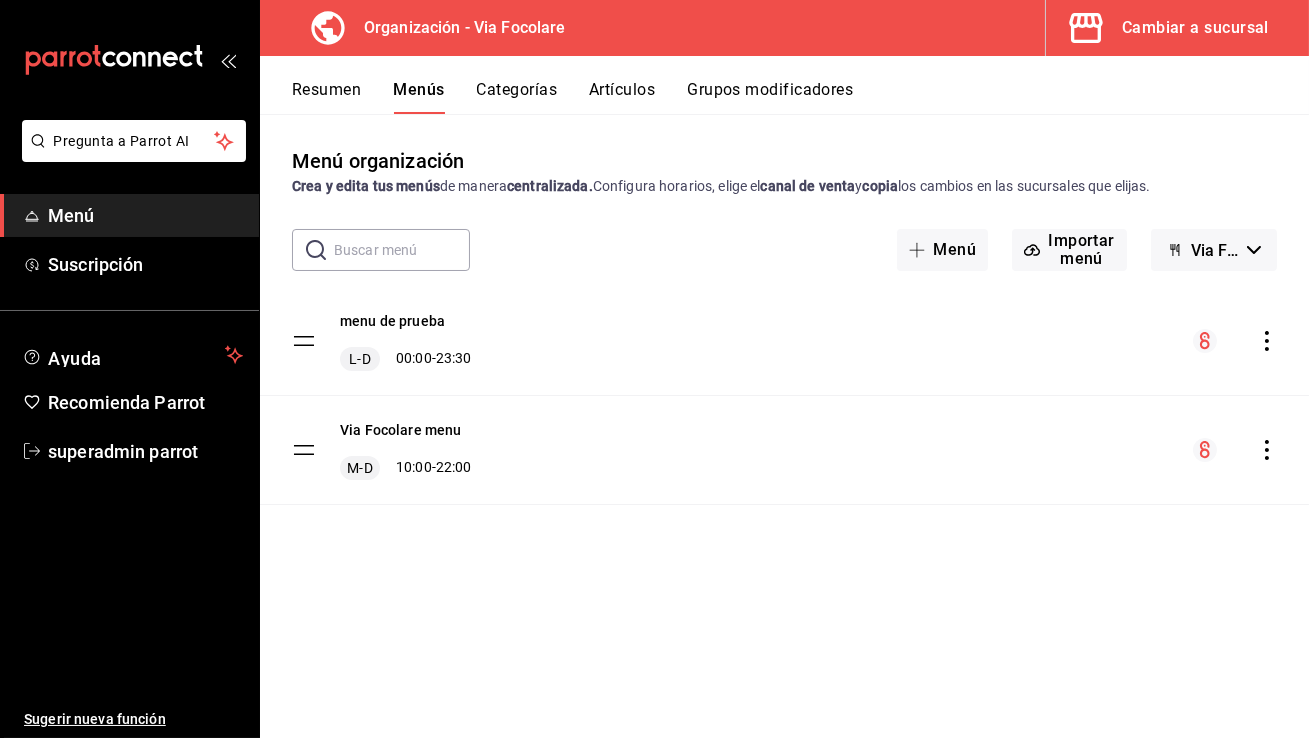 click on "Cambiar a sucursal" at bounding box center [1195, 28] 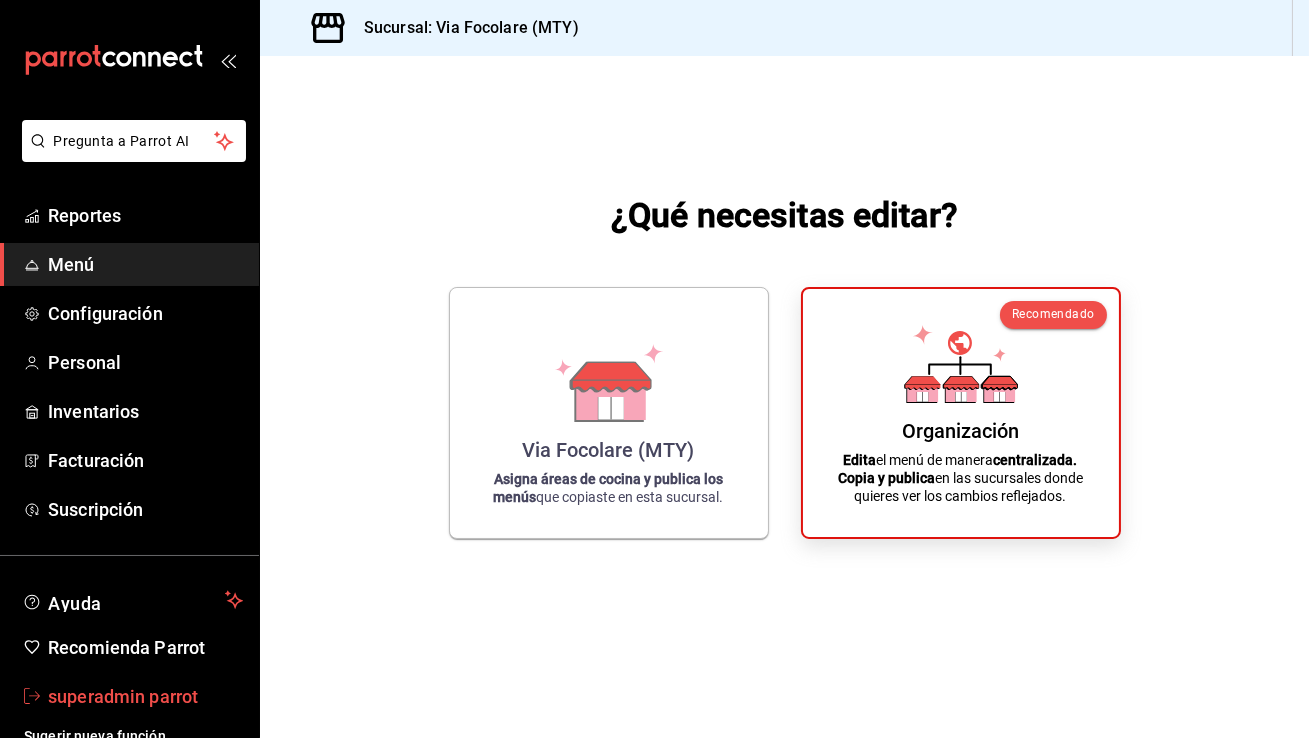 click on "superadmin parrot" at bounding box center (129, 696) 